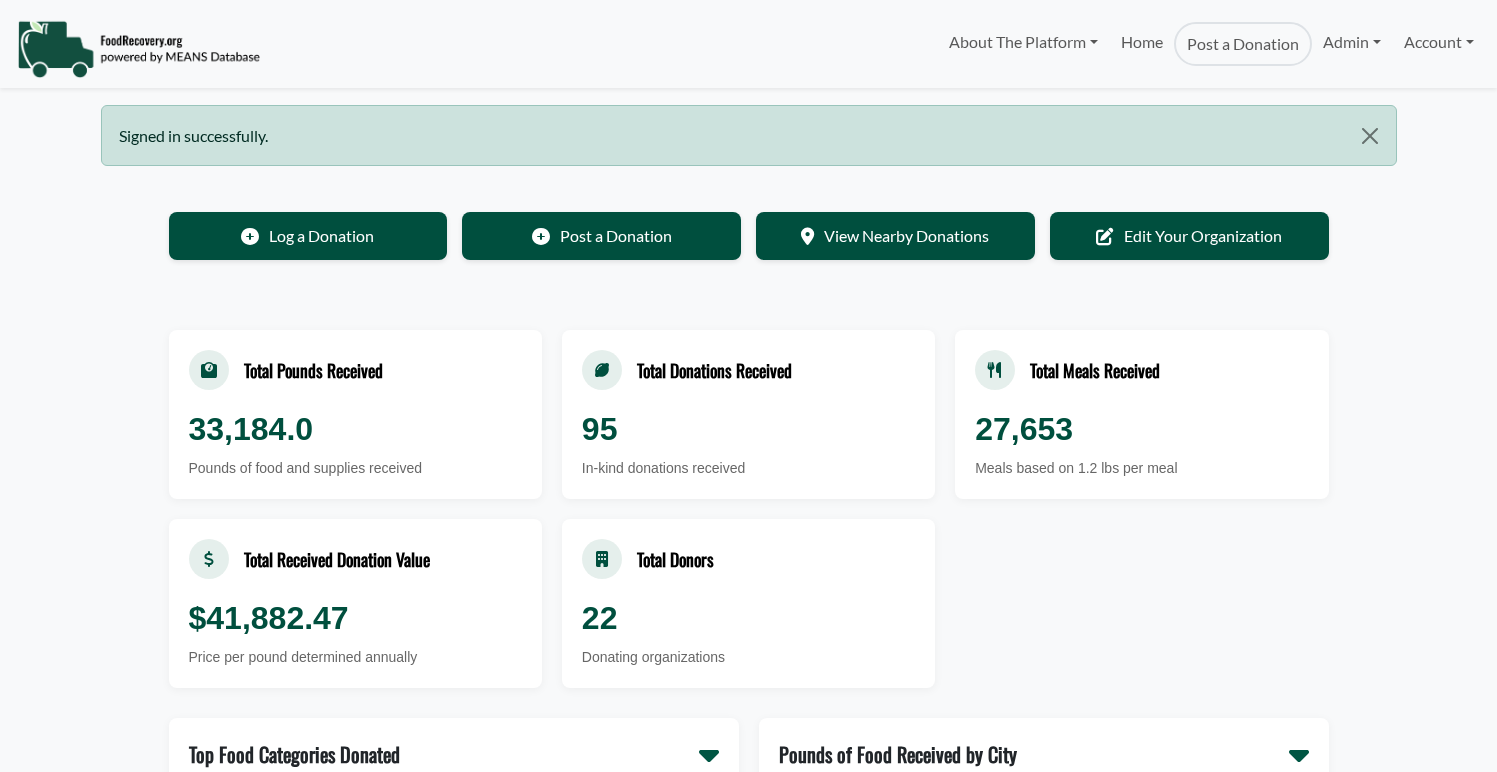 scroll, scrollTop: 0, scrollLeft: 0, axis: both 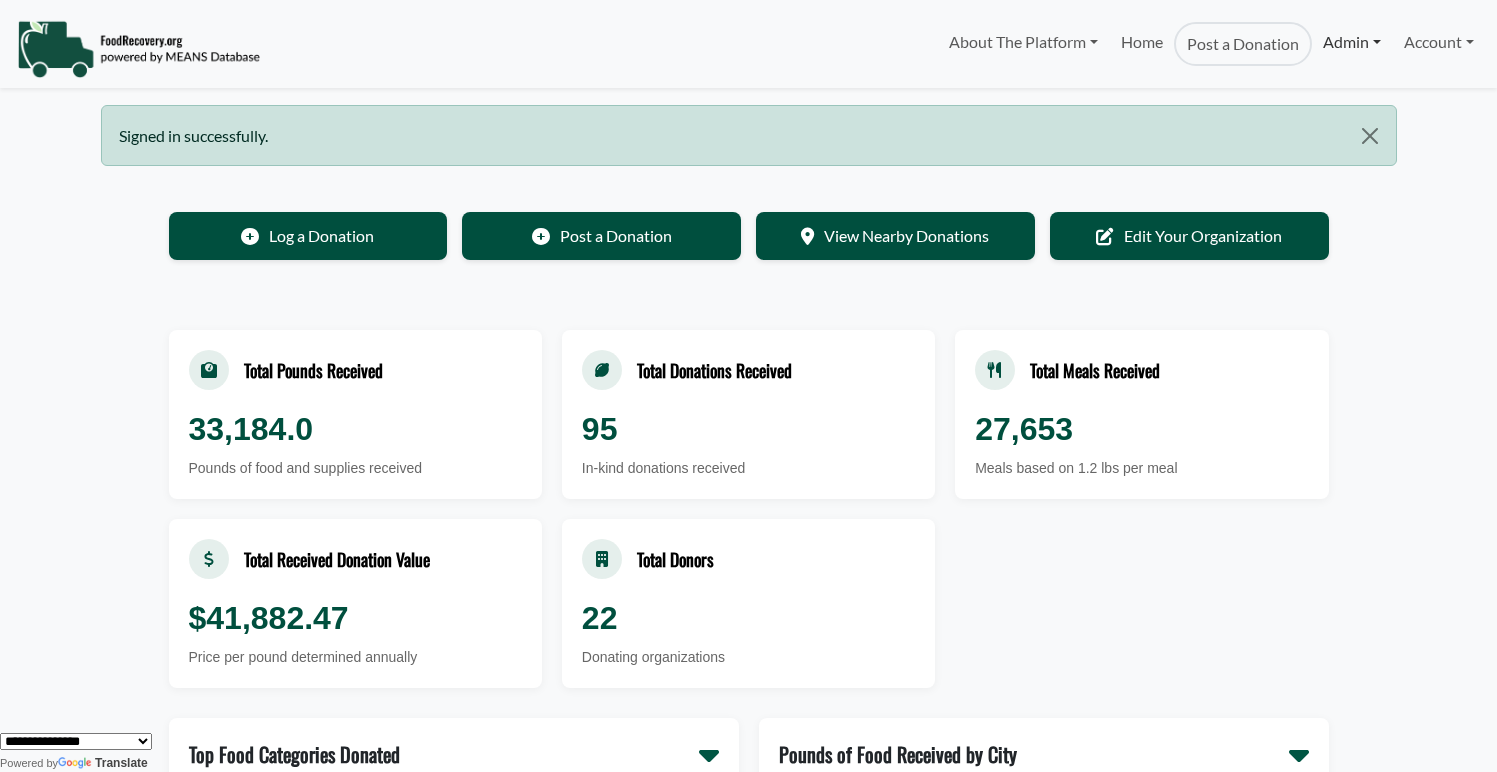 click on "Admin" at bounding box center [1352, 42] 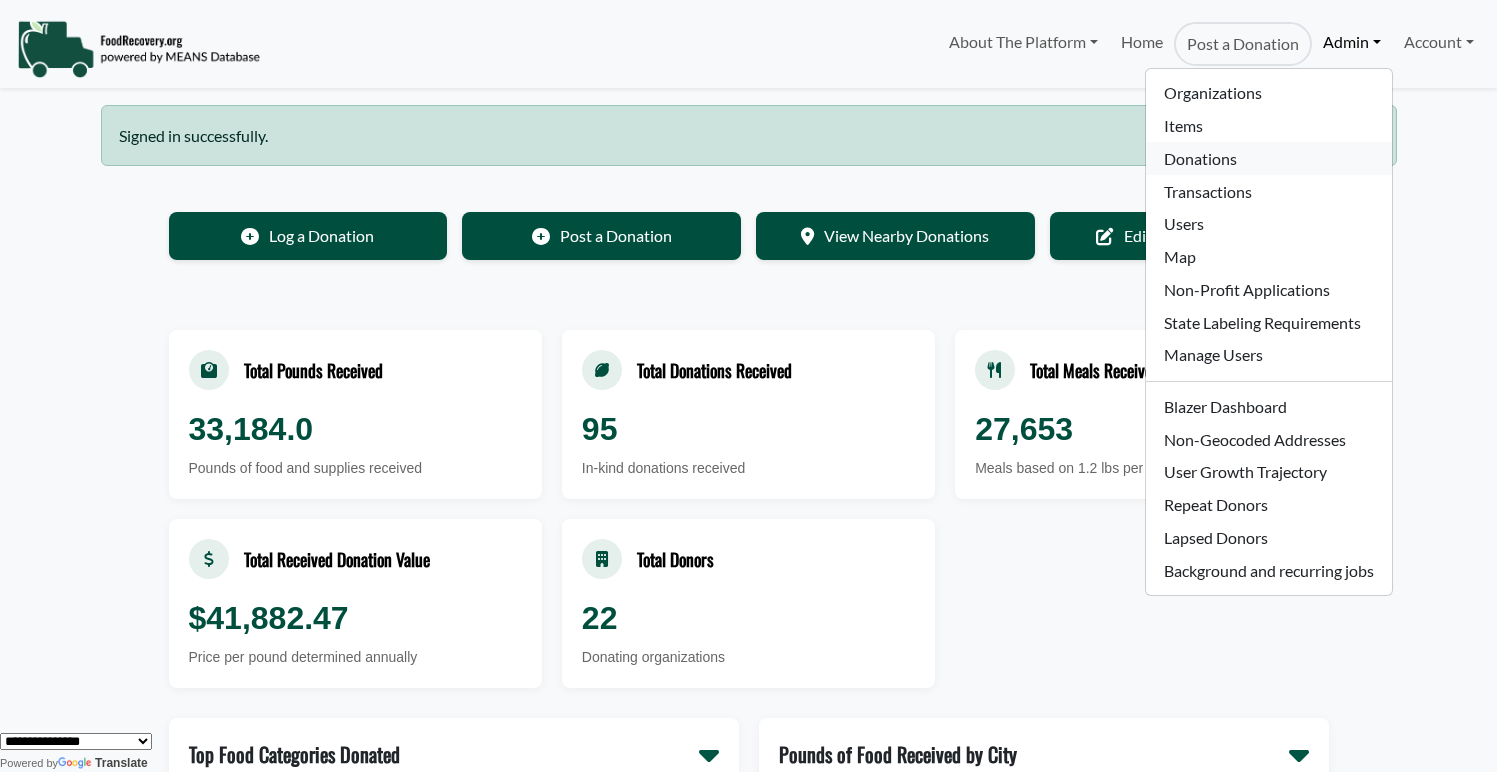 click on "Donations" at bounding box center [1268, 158] 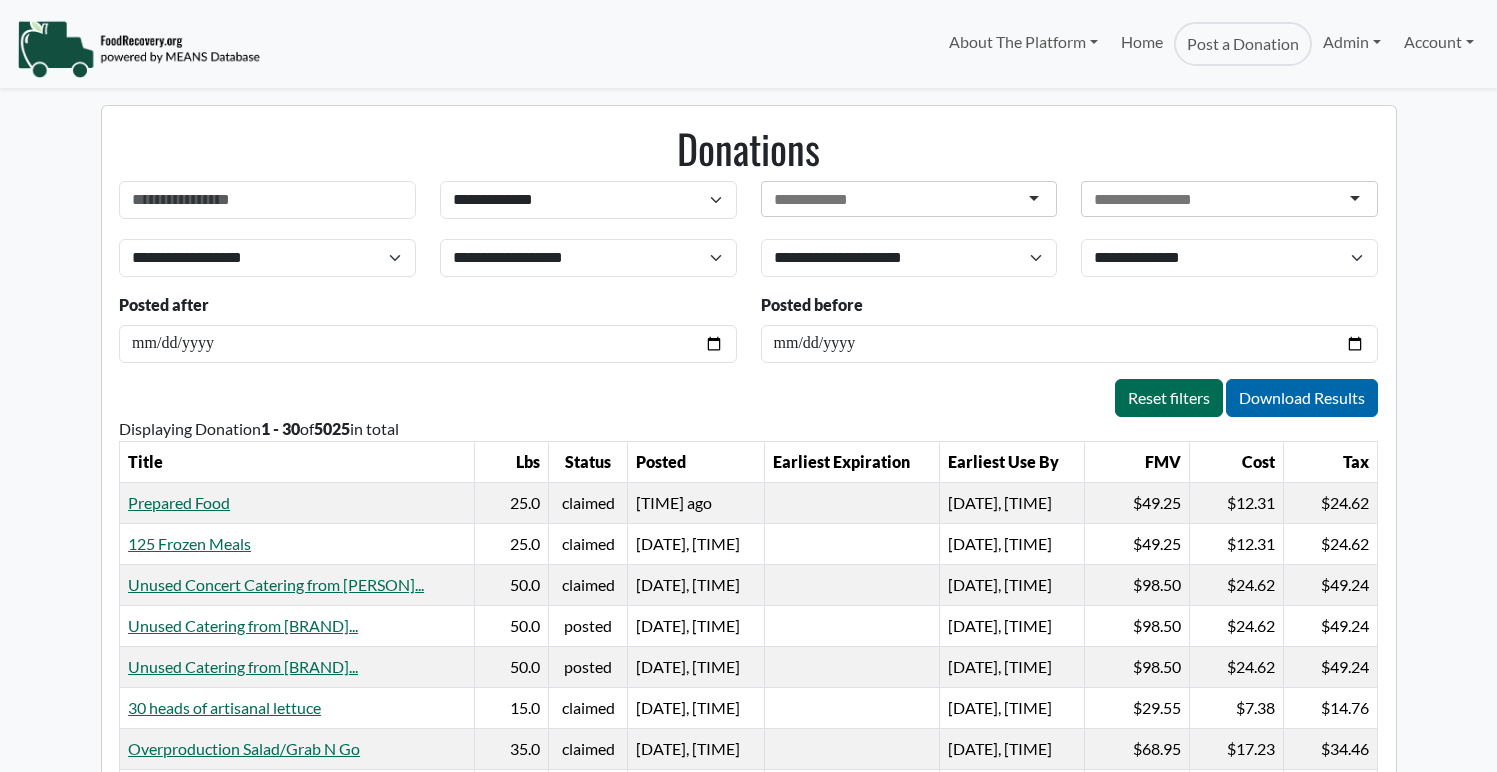 scroll, scrollTop: 0, scrollLeft: 0, axis: both 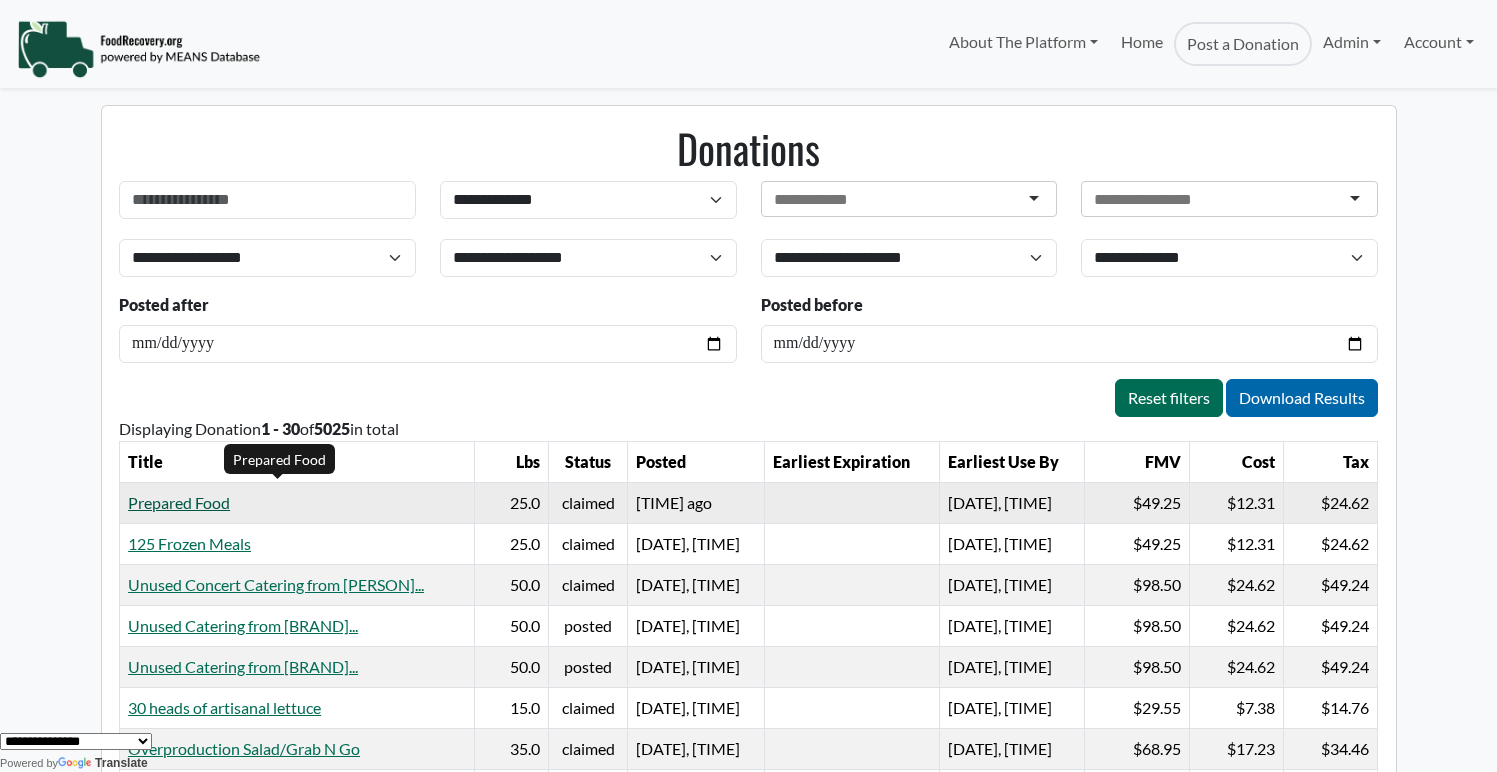 click on "Prepared Food" at bounding box center (179, 502) 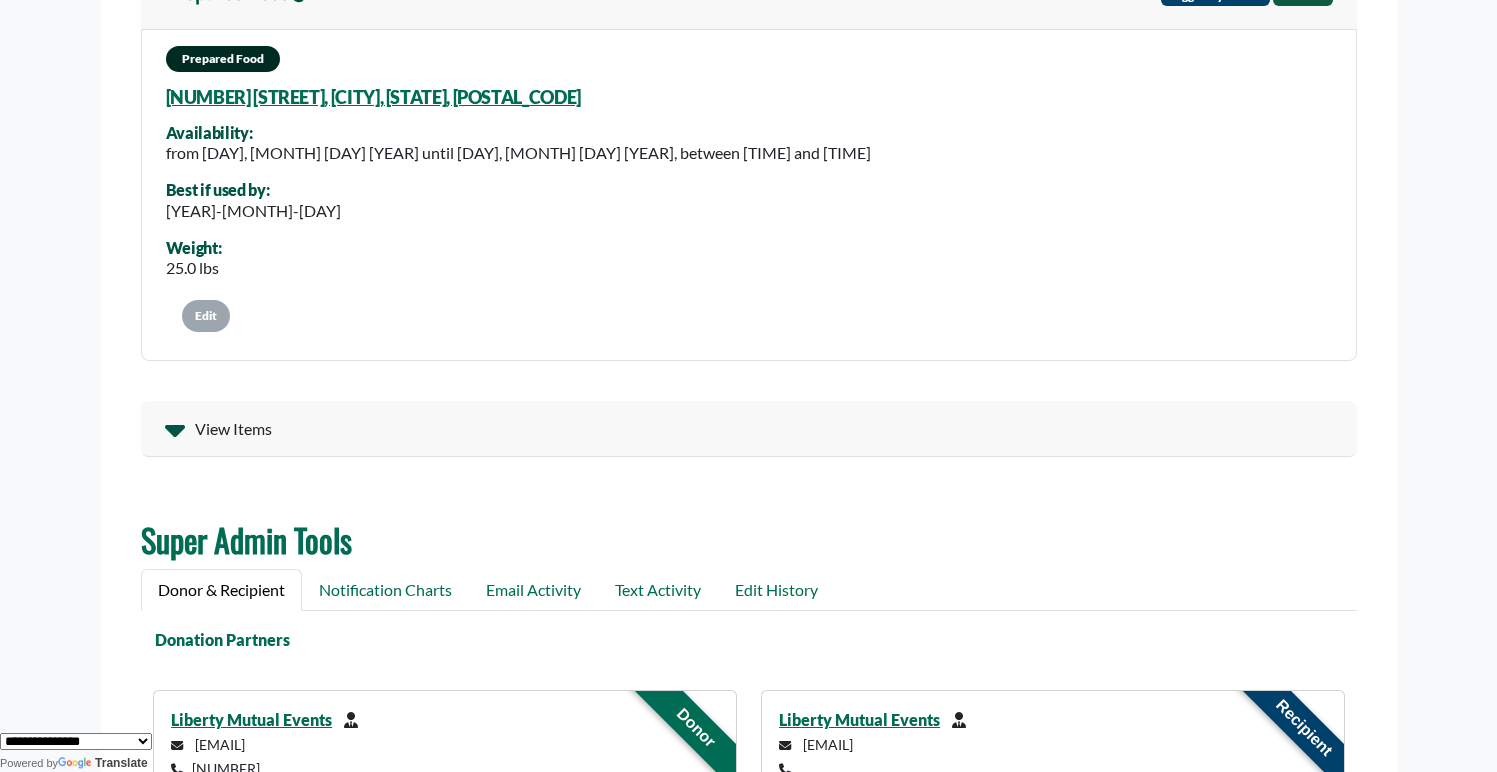 scroll, scrollTop: 160, scrollLeft: 0, axis: vertical 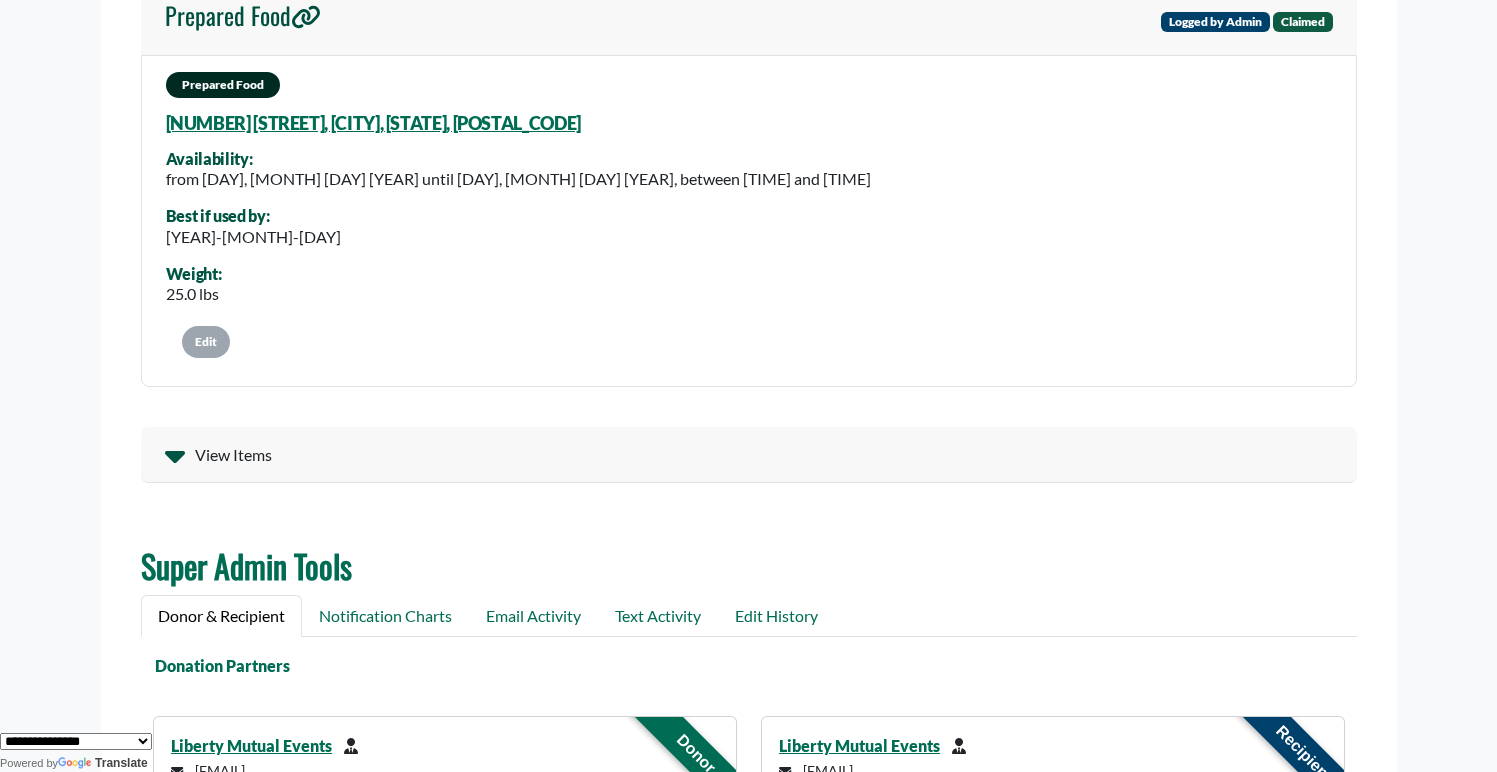 click on "View Items" at bounding box center (233, 455) 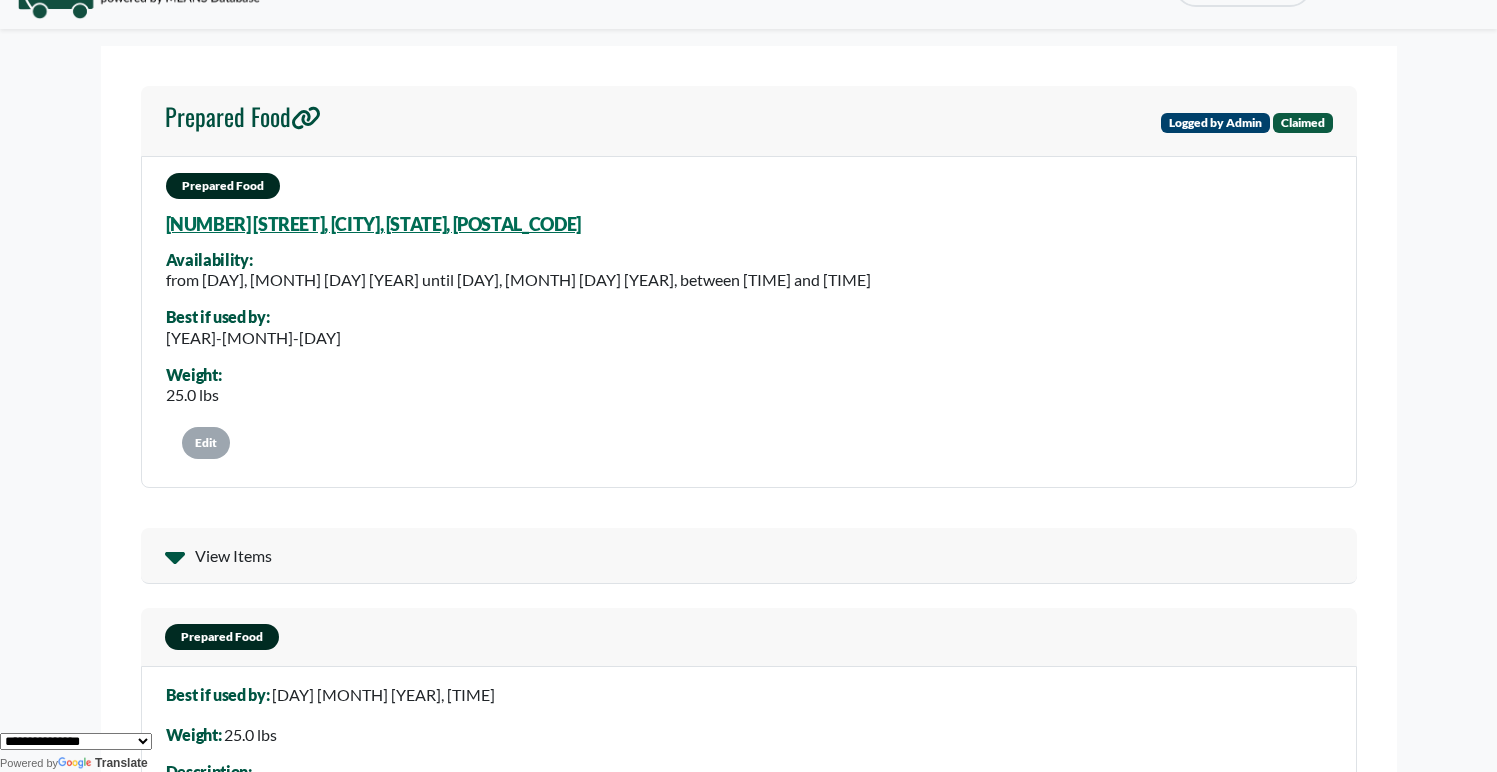 scroll, scrollTop: 0, scrollLeft: 0, axis: both 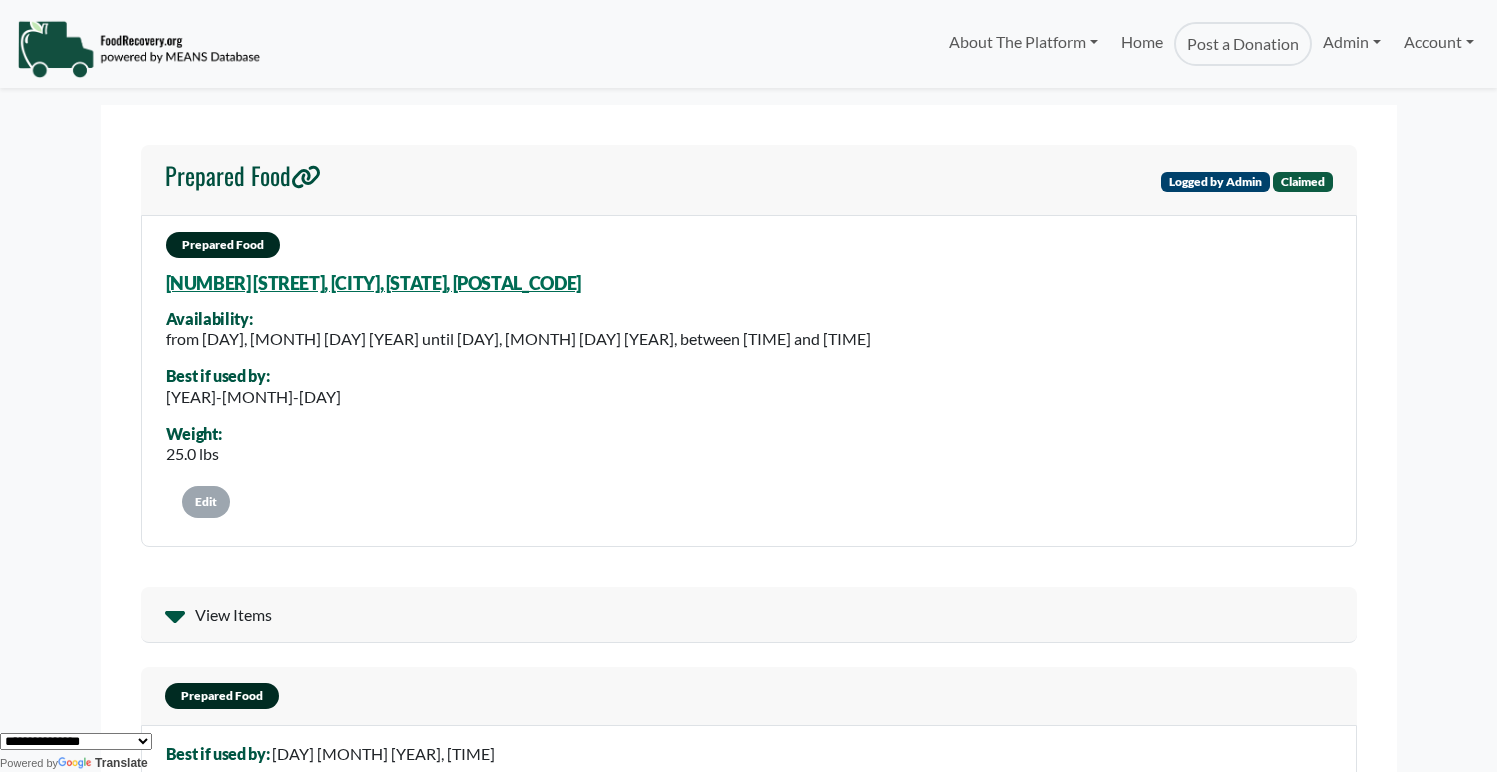 click on "Edit" at bounding box center [206, 502] 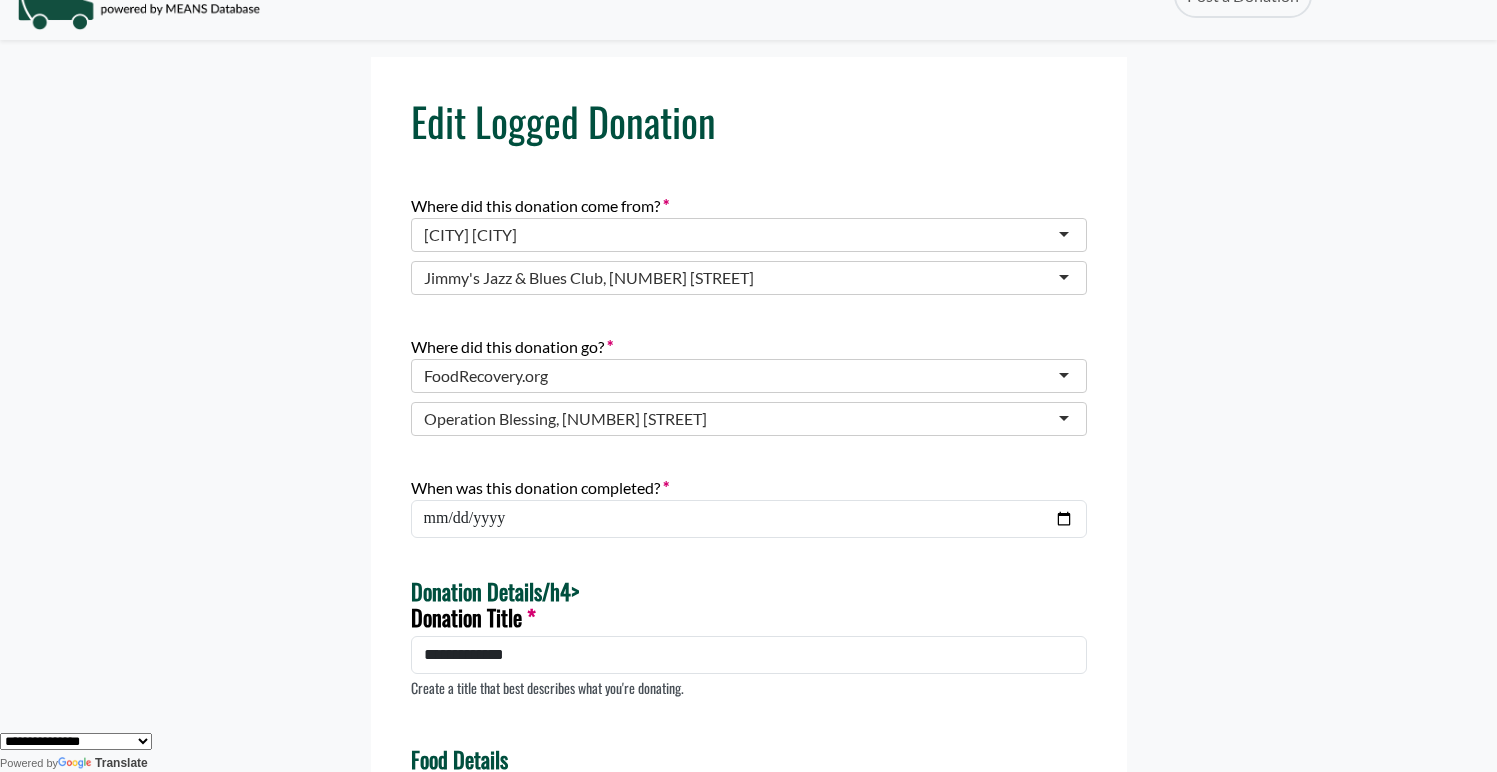 scroll, scrollTop: 63, scrollLeft: 0, axis: vertical 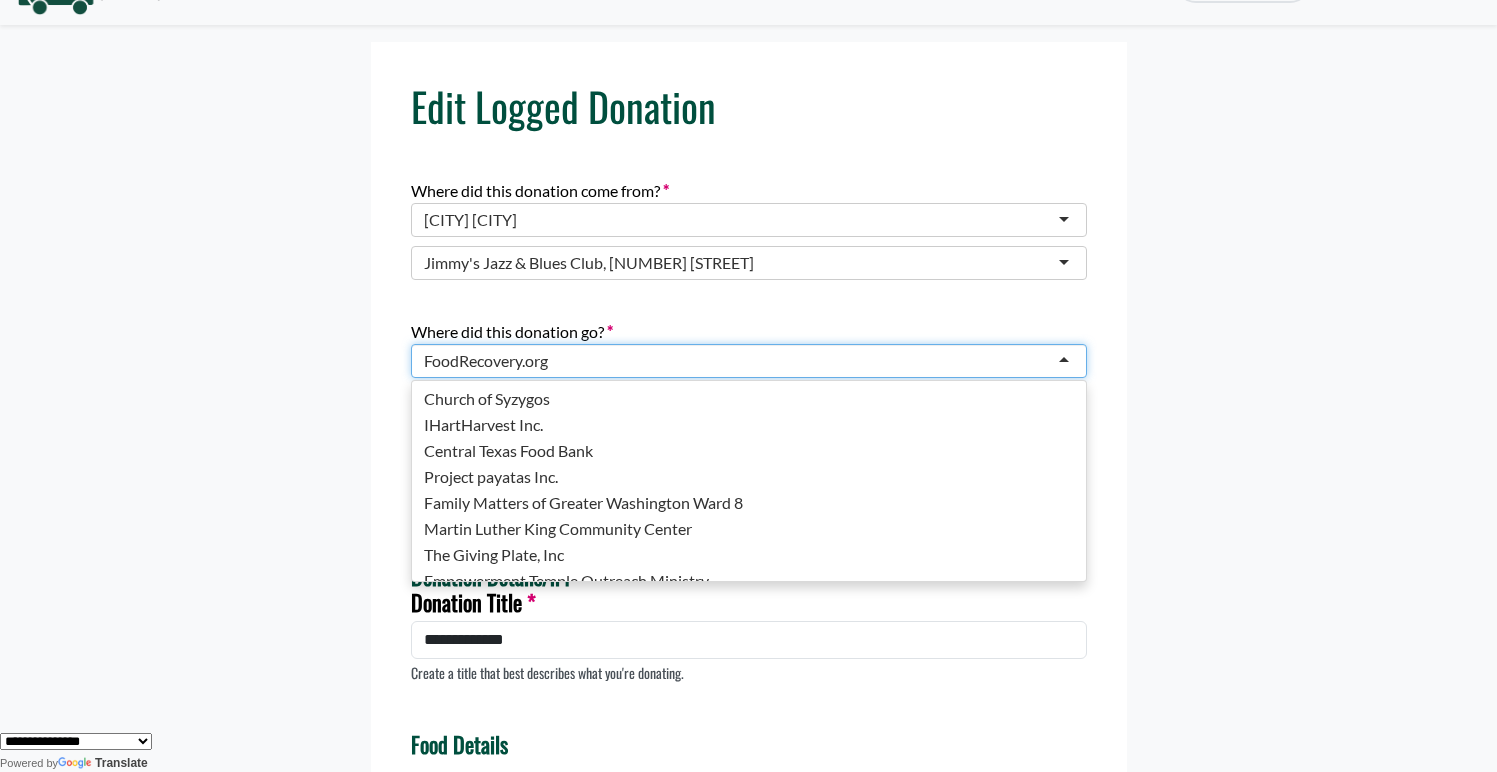 click on "FoodRecovery.org" at bounding box center [749, 361] 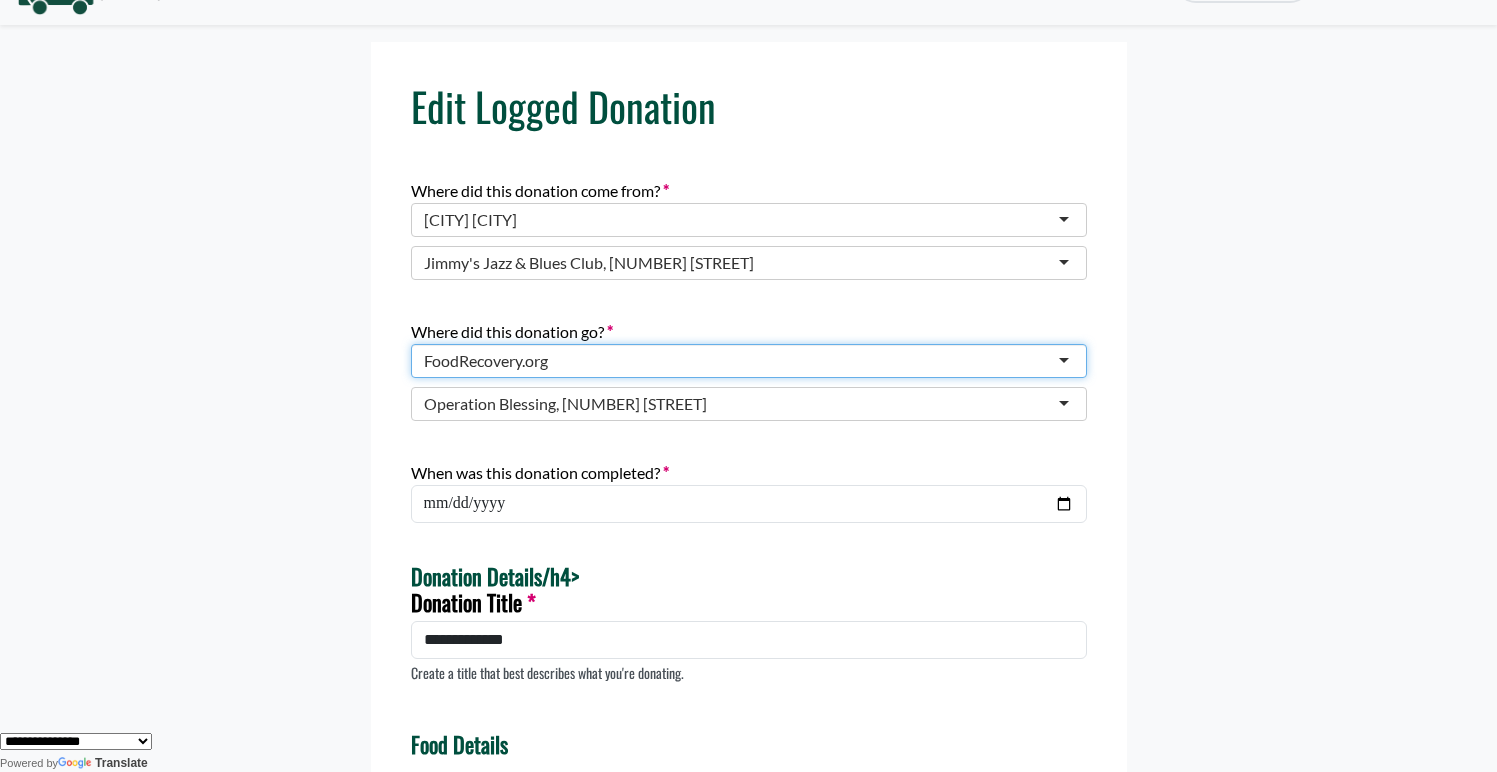 click on "FoodRecovery.org" at bounding box center [749, 361] 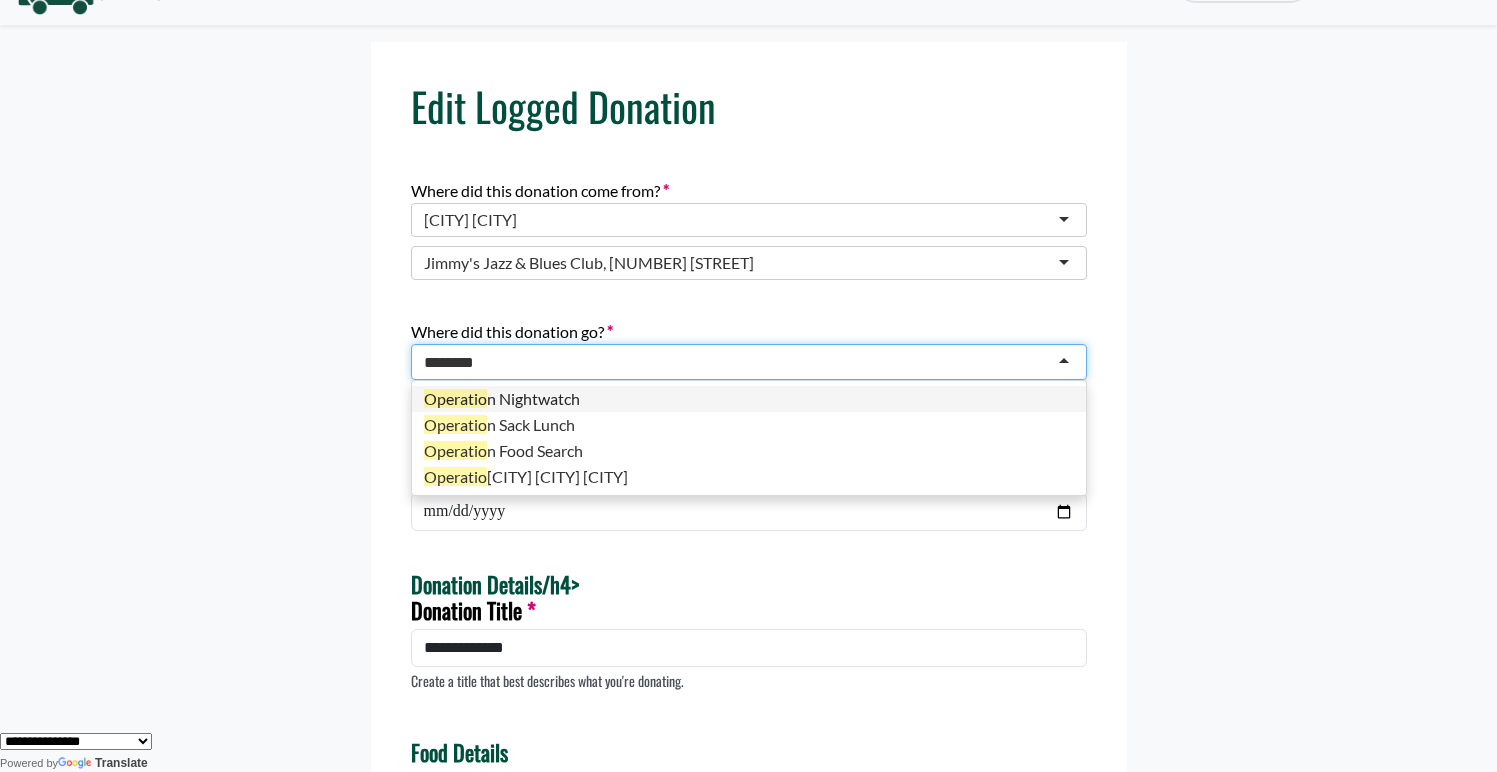 scroll, scrollTop: 0, scrollLeft: 0, axis: both 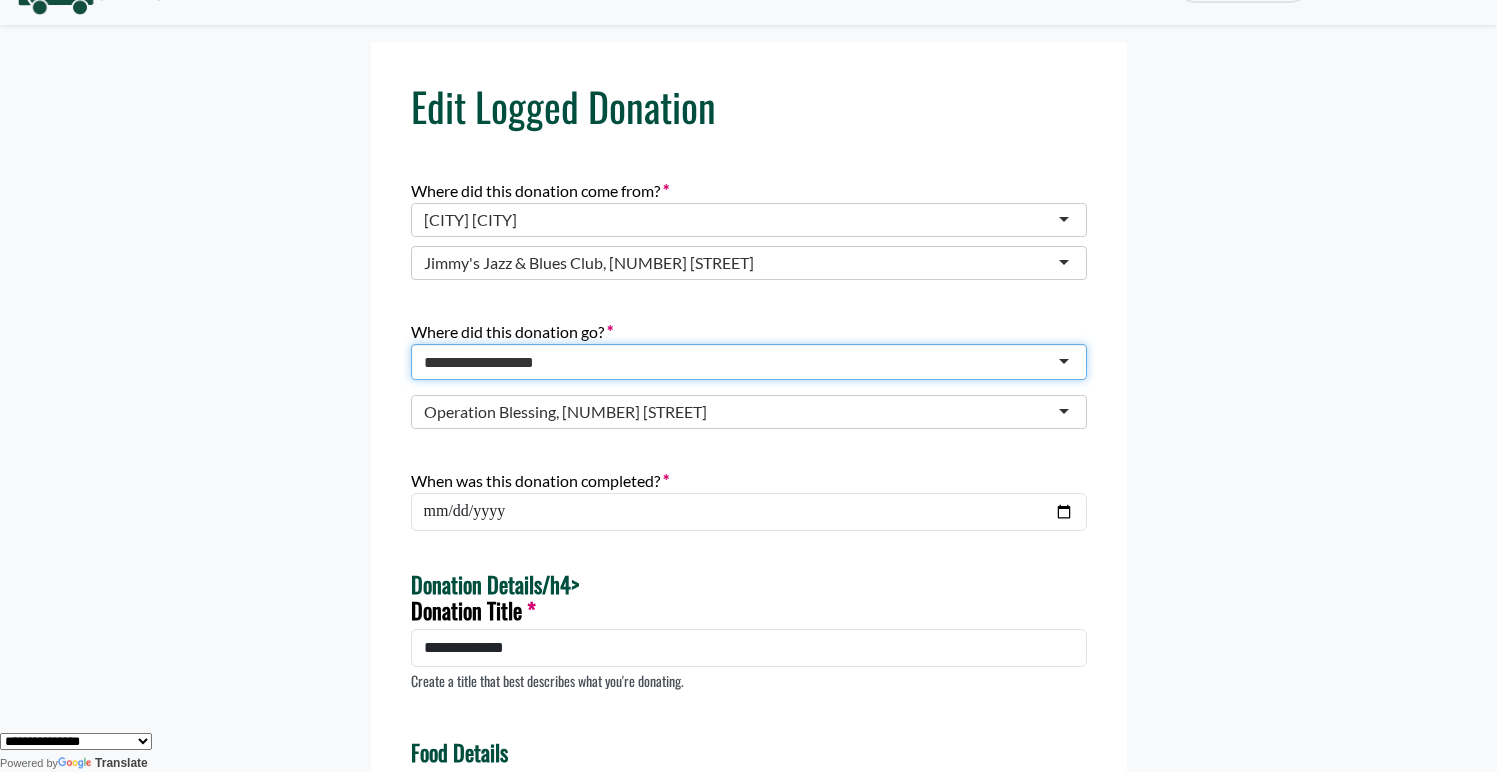 type on "**********" 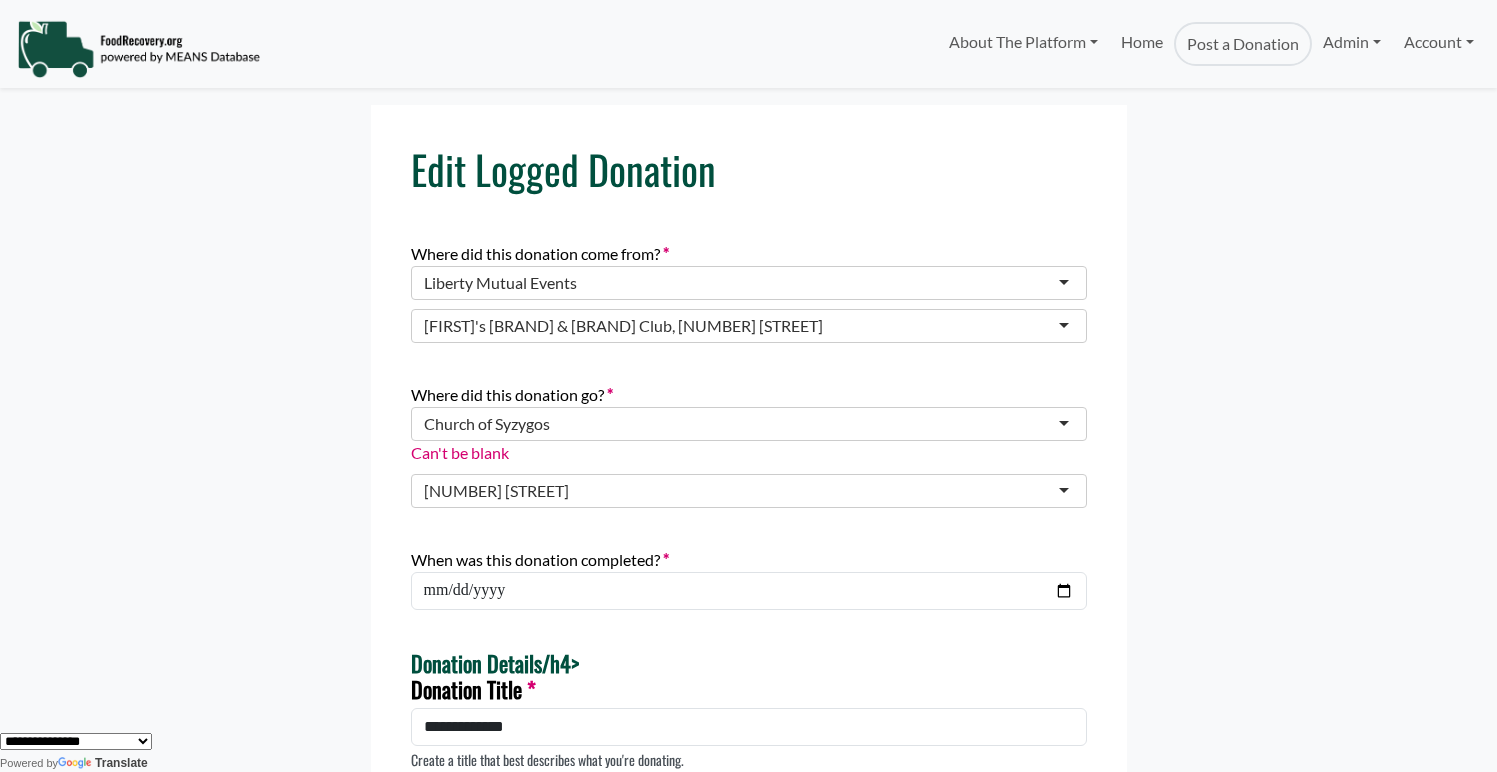 scroll, scrollTop: 0, scrollLeft: 0, axis: both 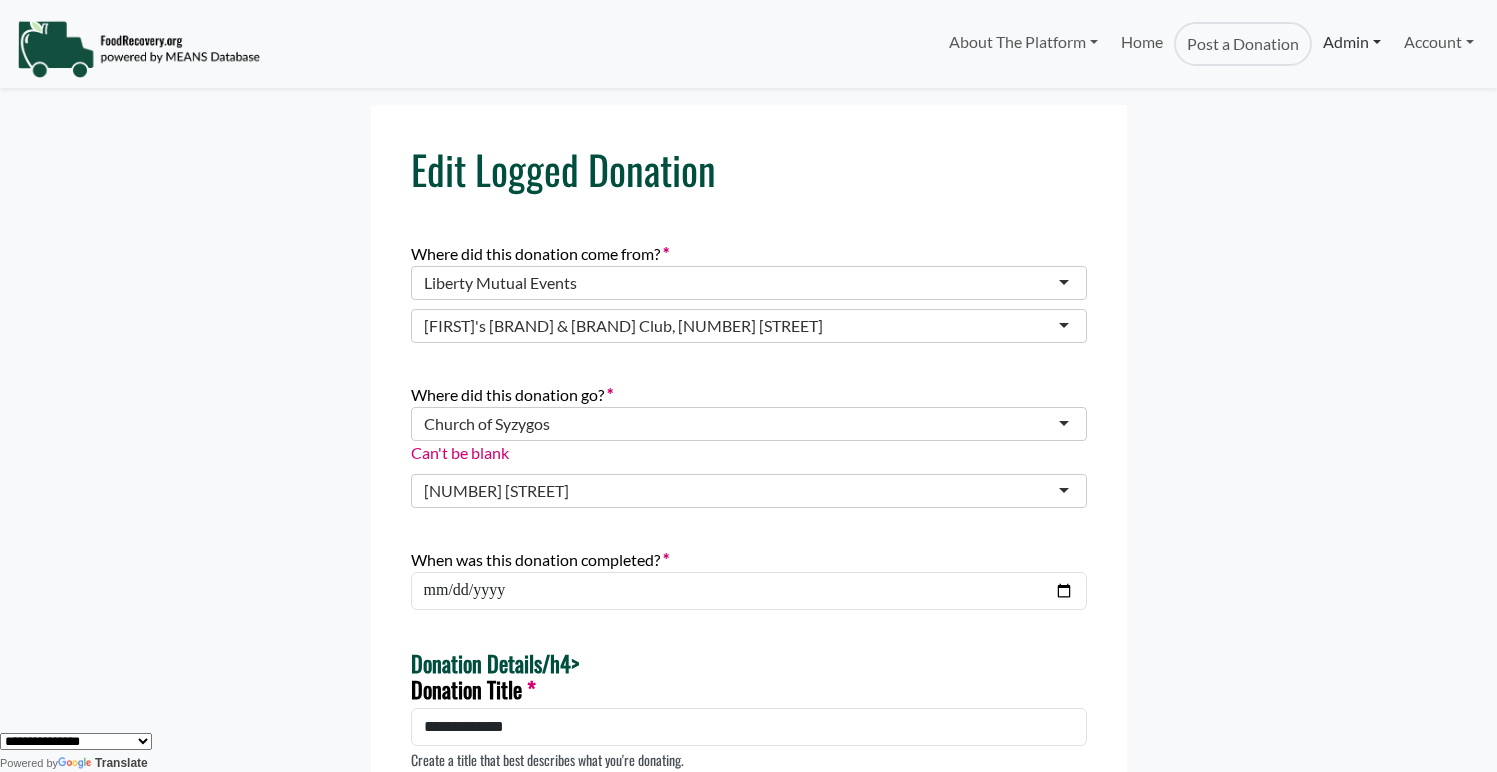 click on "Admin" at bounding box center (1352, 42) 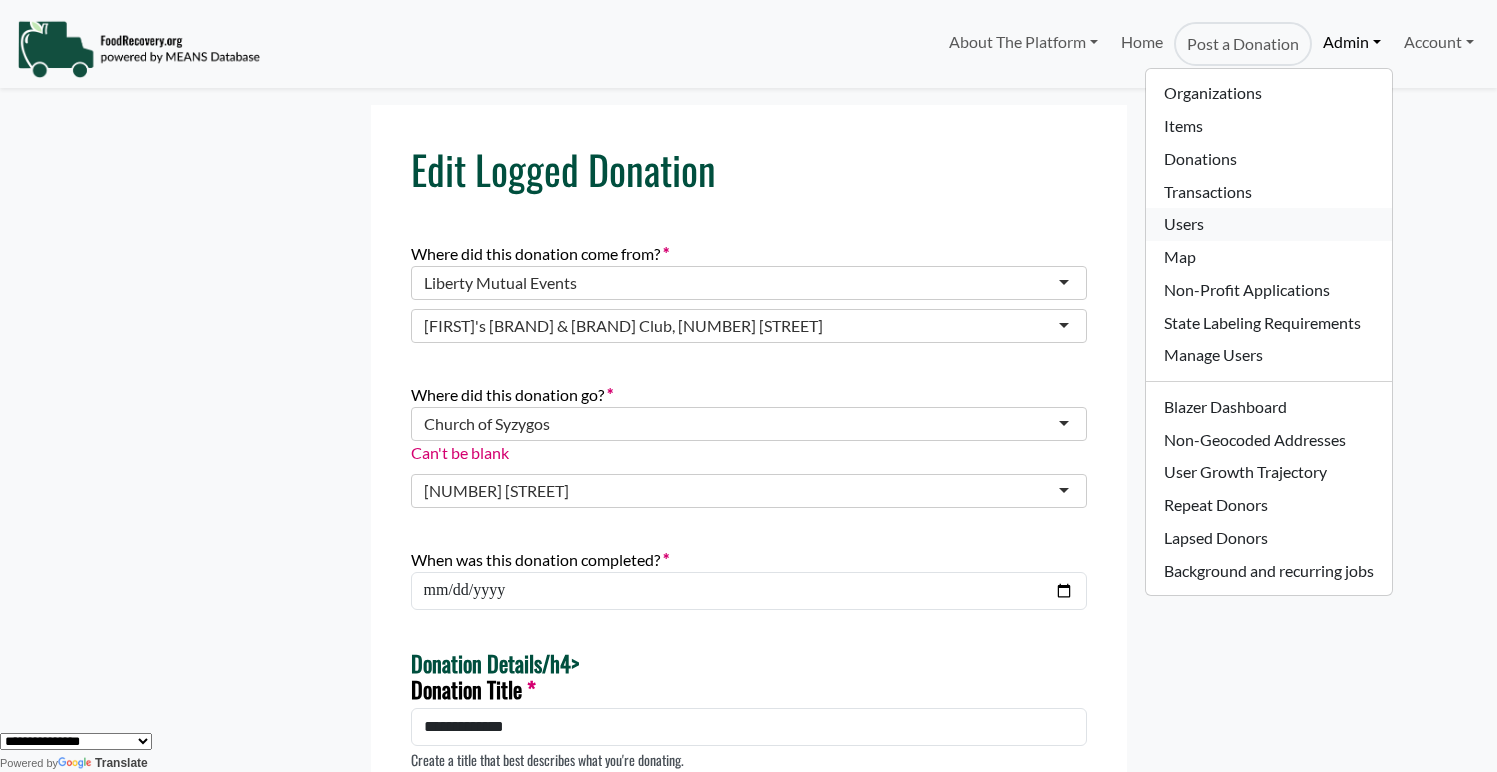 click on "Users" at bounding box center (1268, 224) 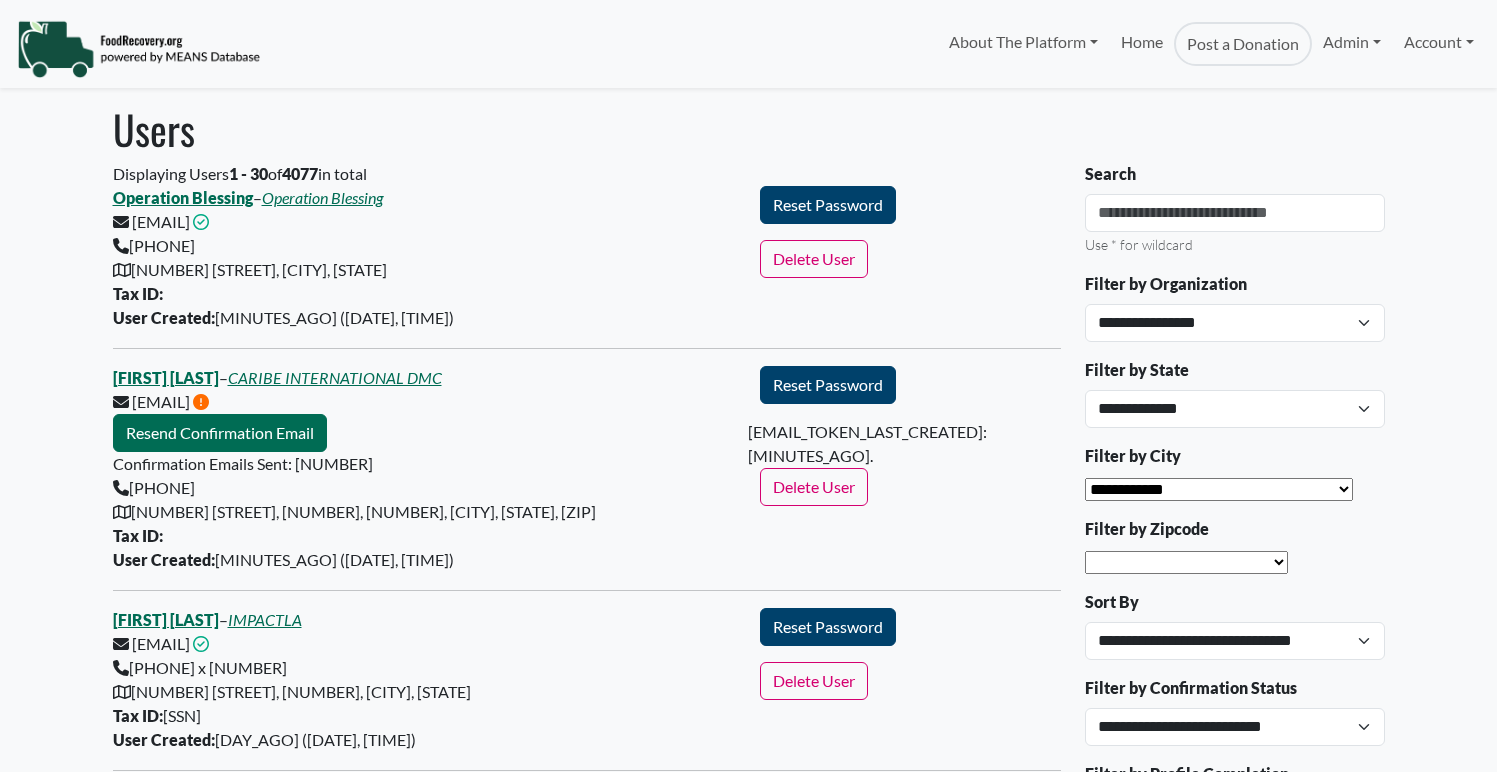 scroll, scrollTop: 0, scrollLeft: 0, axis: both 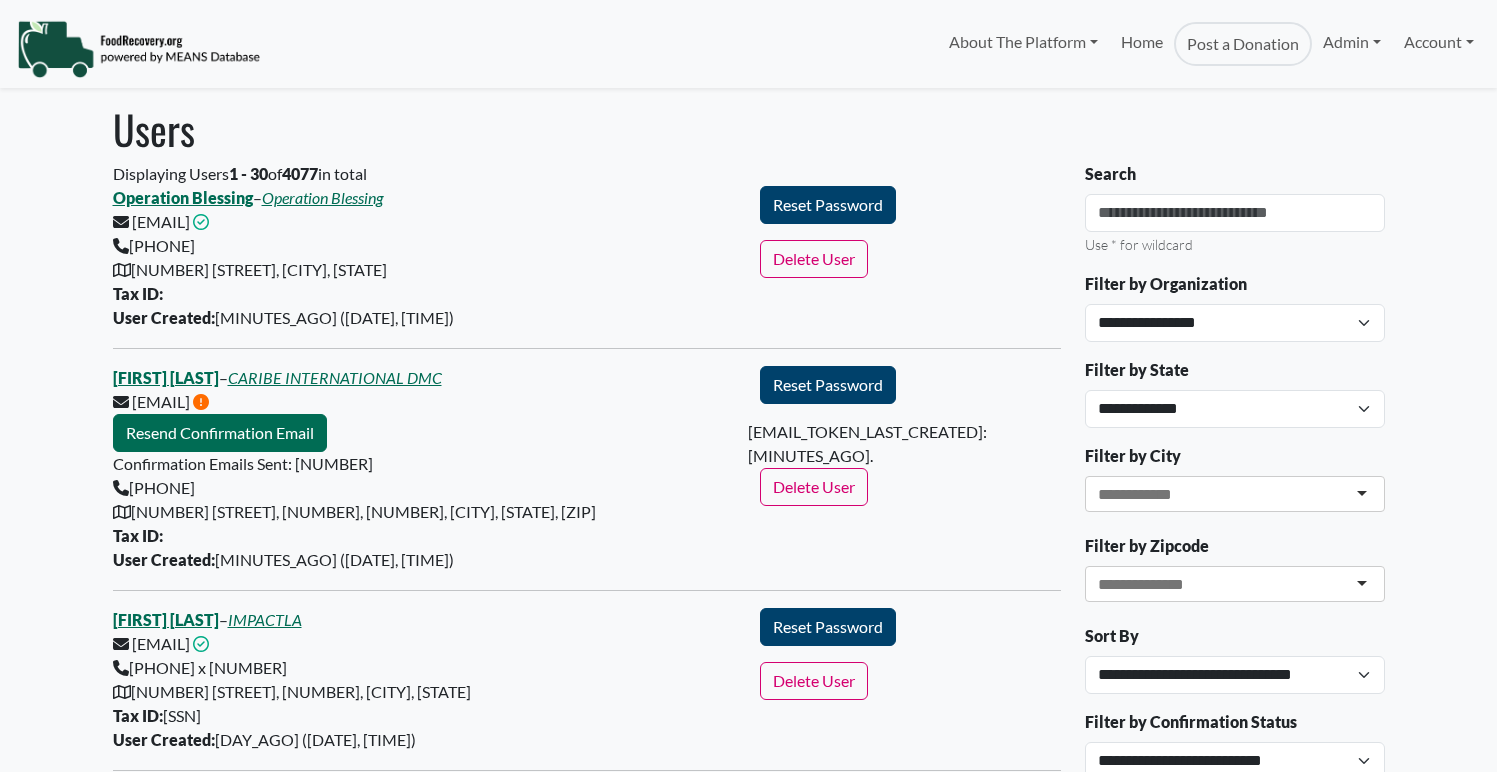 select 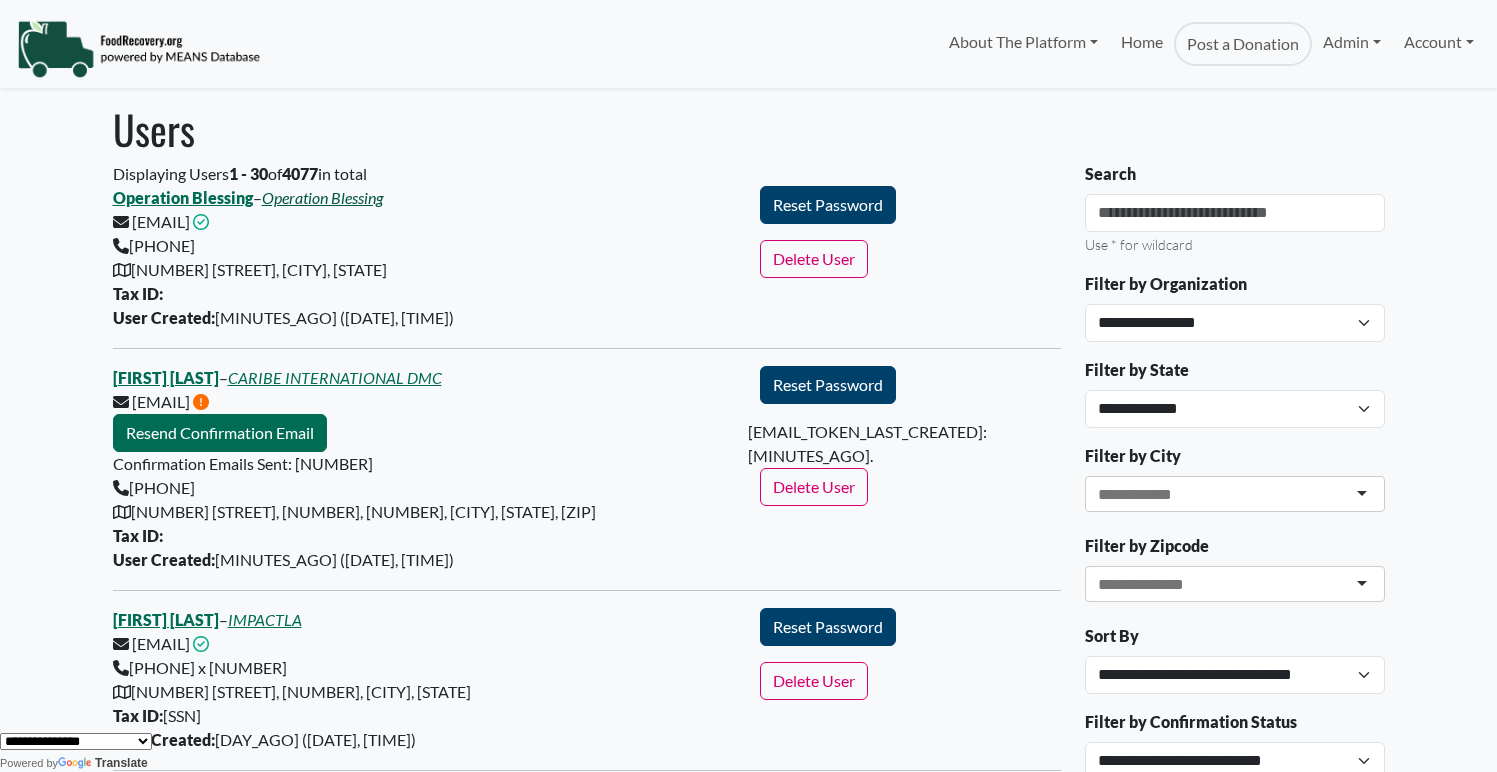click on "Operation Blessing" at bounding box center [322, 197] 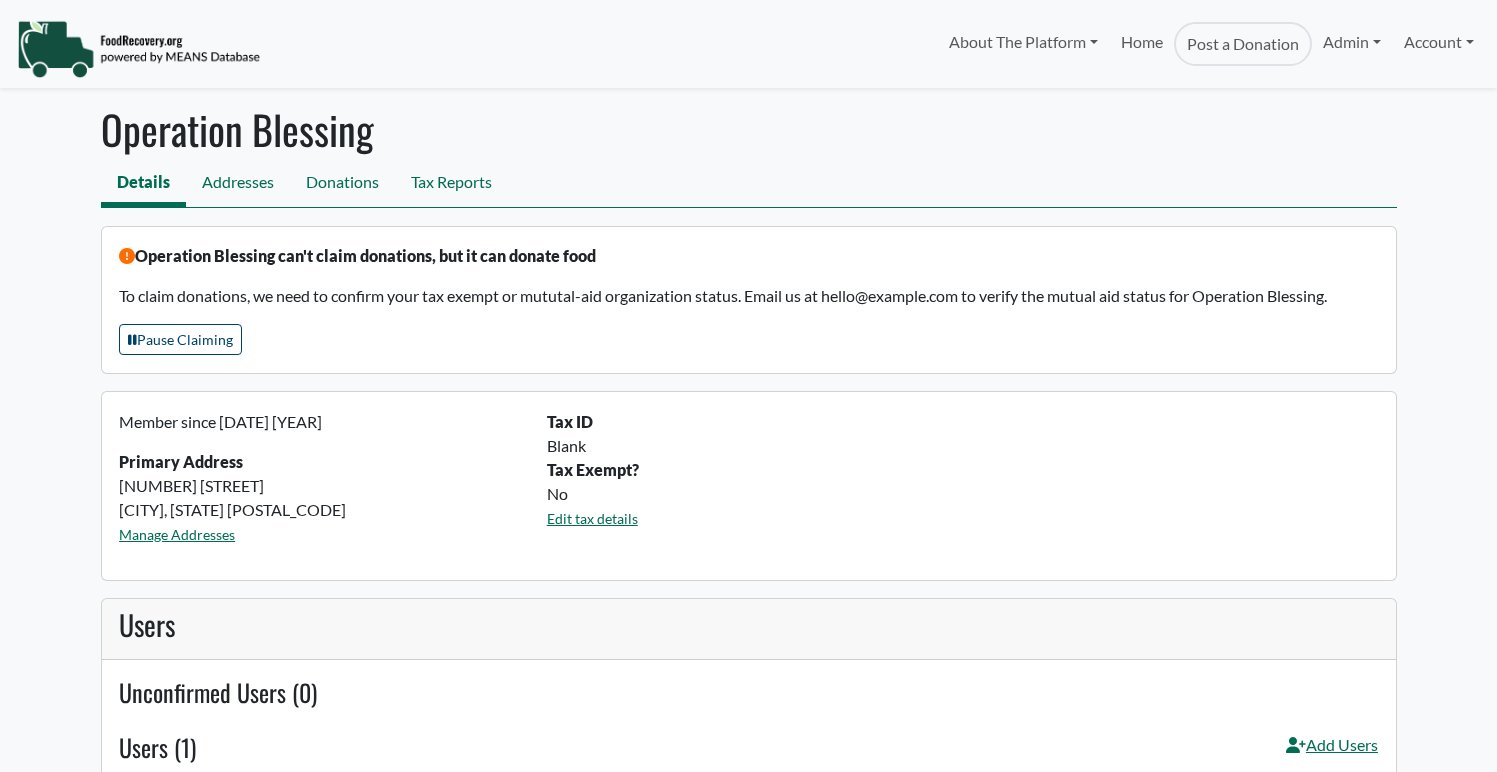 scroll, scrollTop: 0, scrollLeft: 0, axis: both 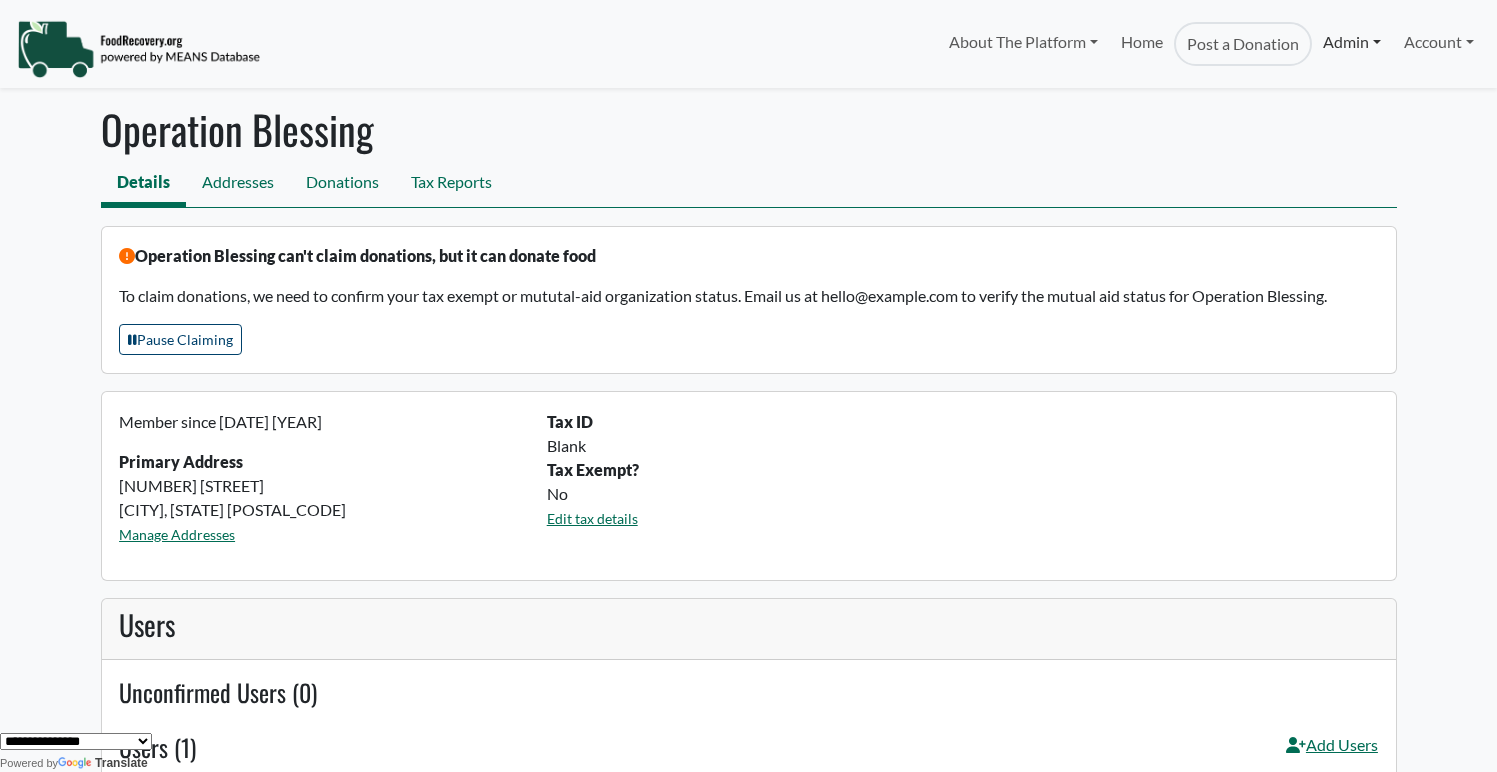 click on "Admin" at bounding box center [1352, 42] 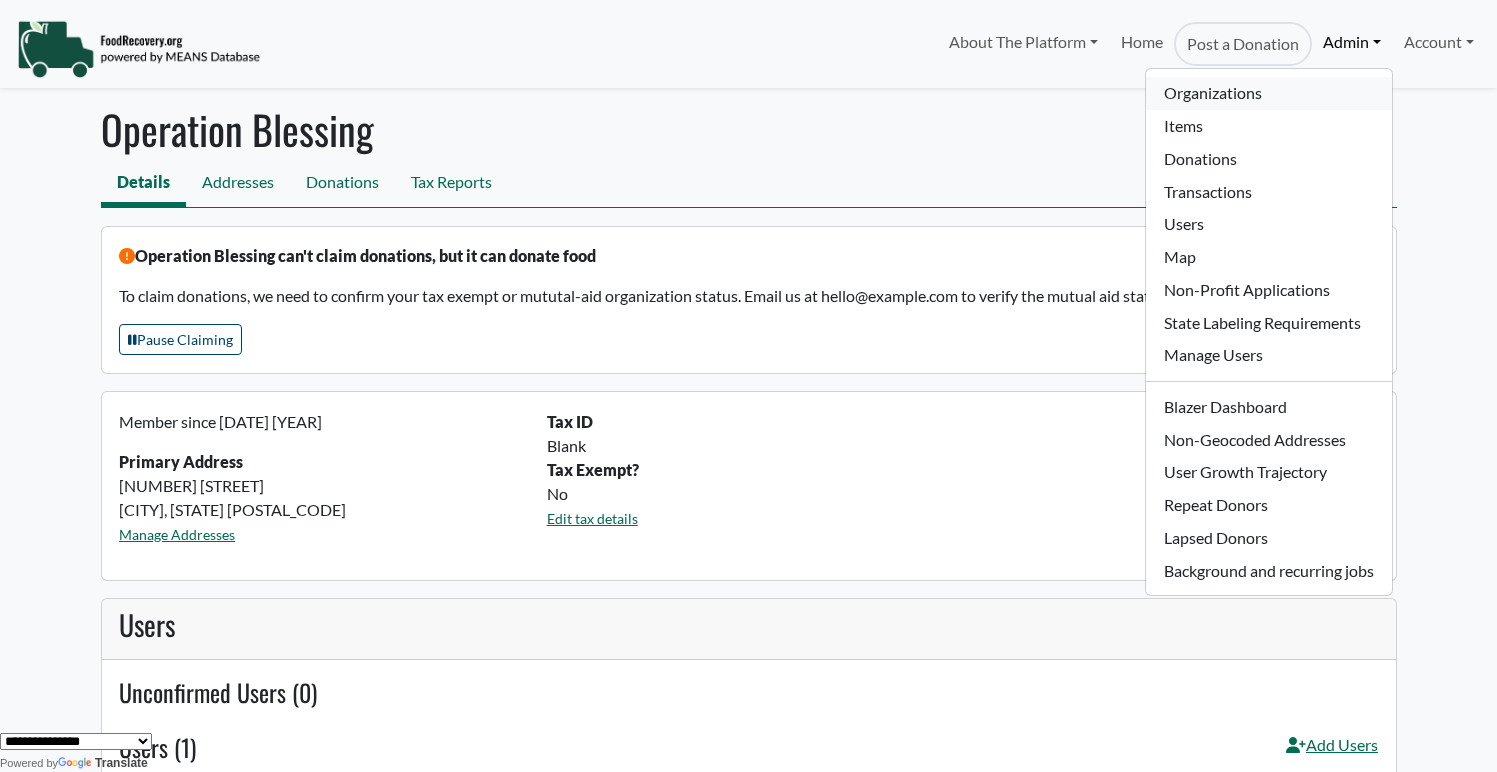 click on "Organizations" at bounding box center (1268, 93) 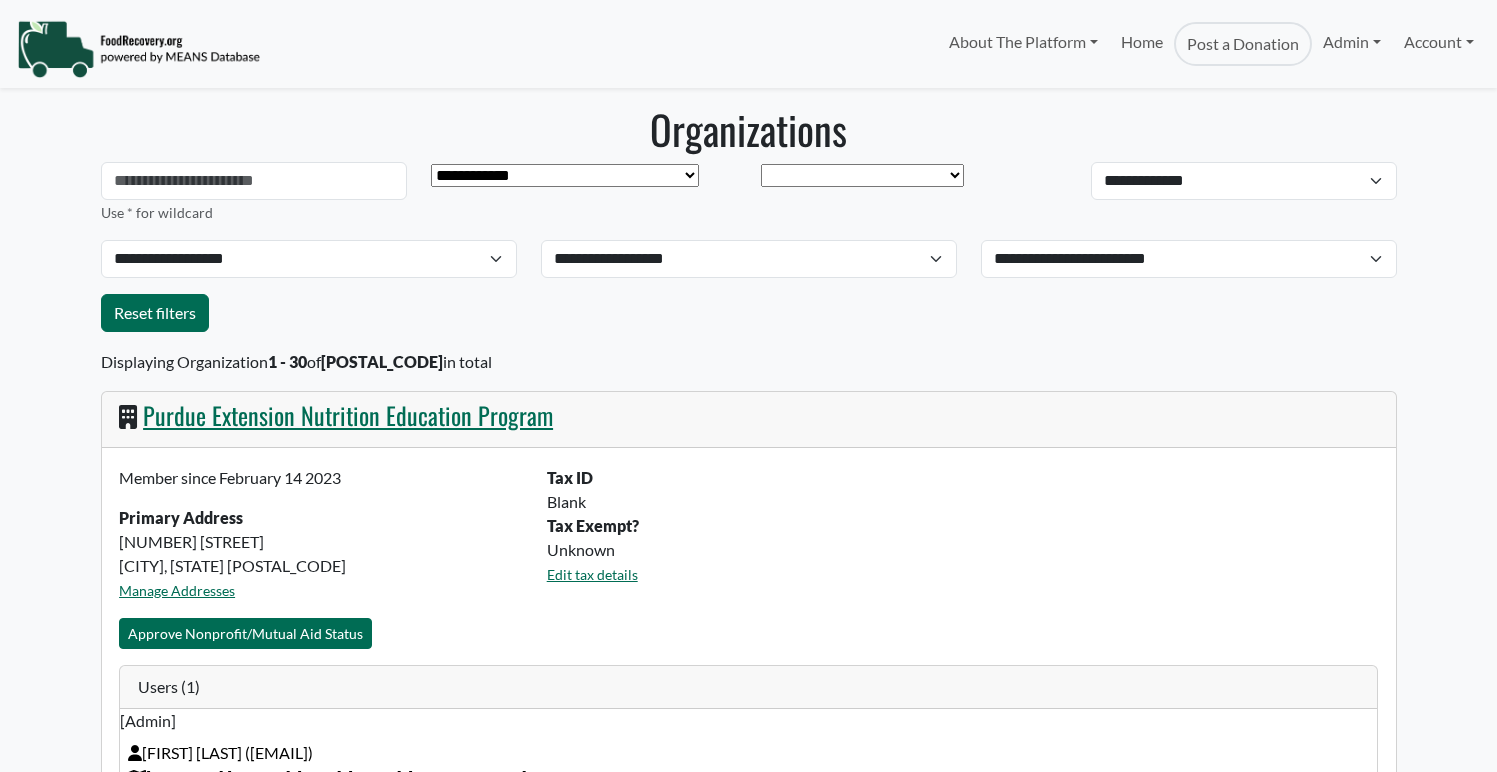 scroll, scrollTop: 0, scrollLeft: 0, axis: both 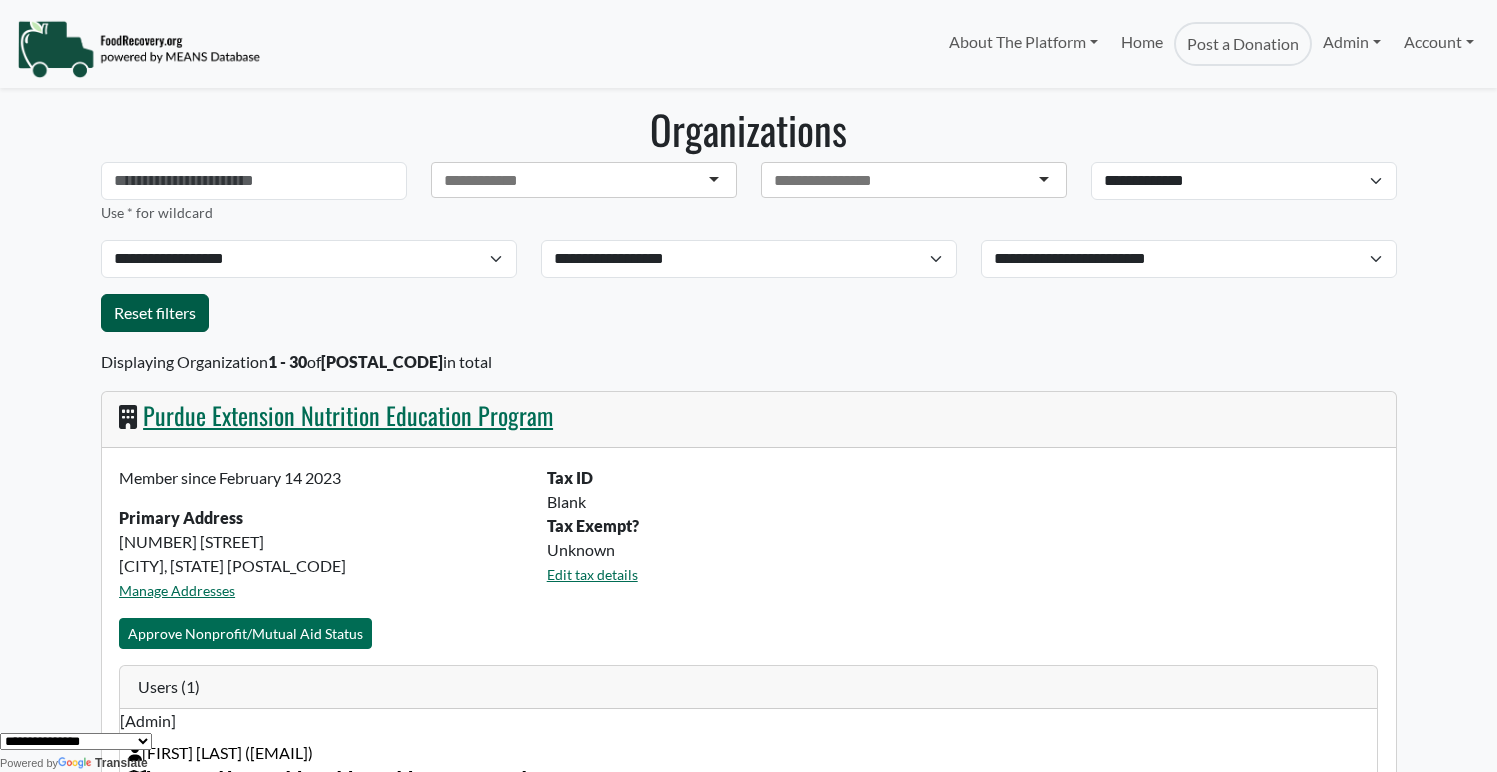 click on "Reset filters" at bounding box center (155, 313) 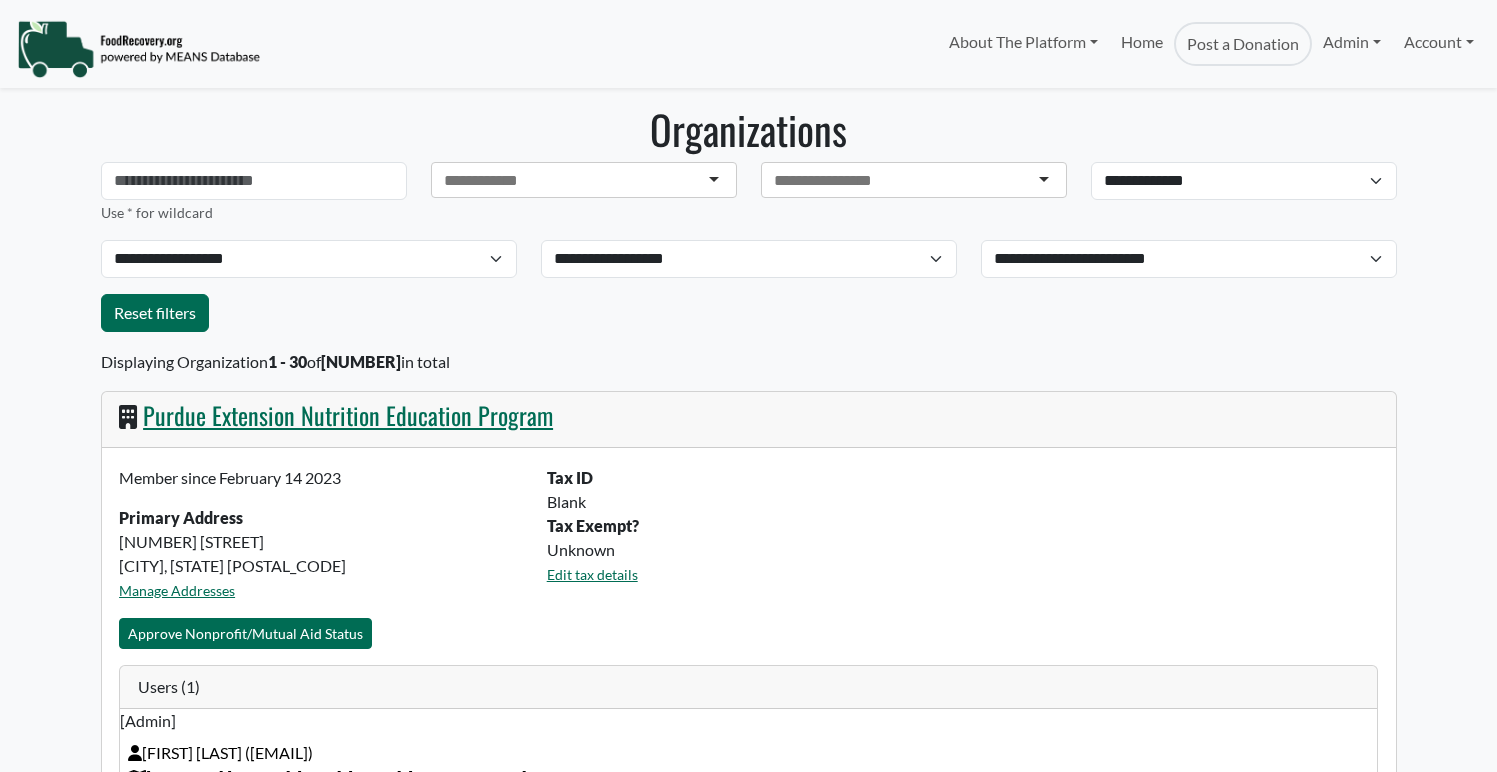 scroll, scrollTop: 0, scrollLeft: 0, axis: both 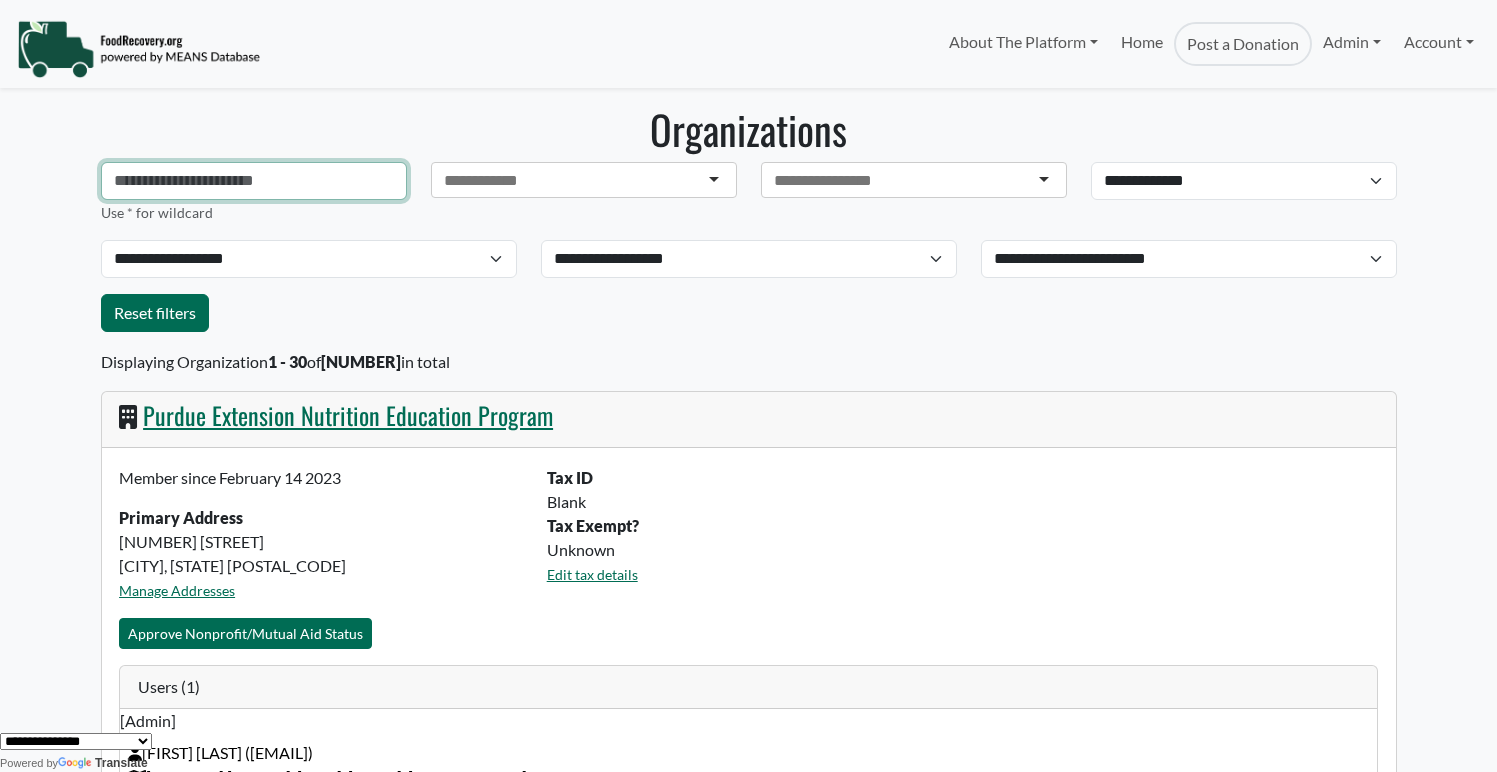 click at bounding box center [254, 181] 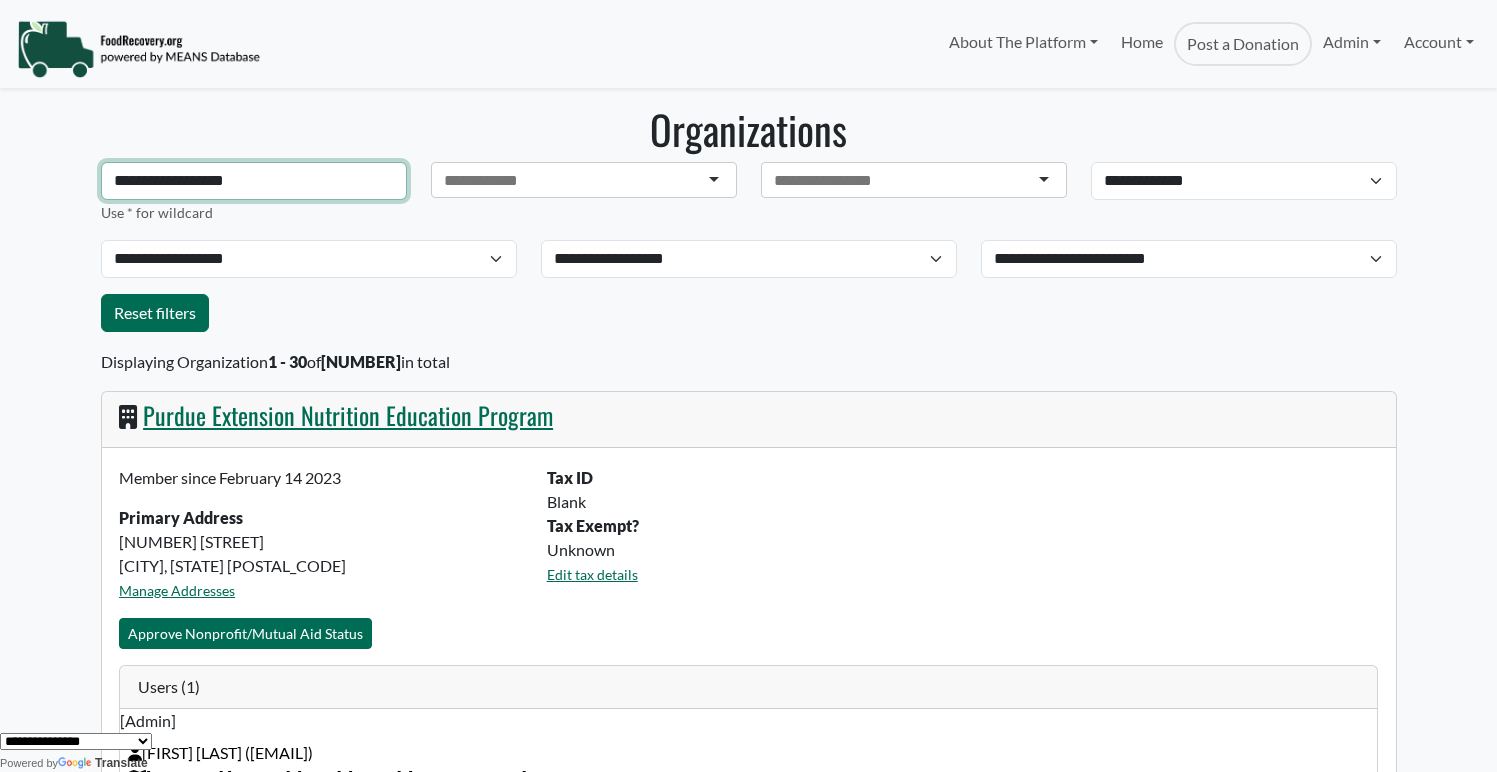 type on "**********" 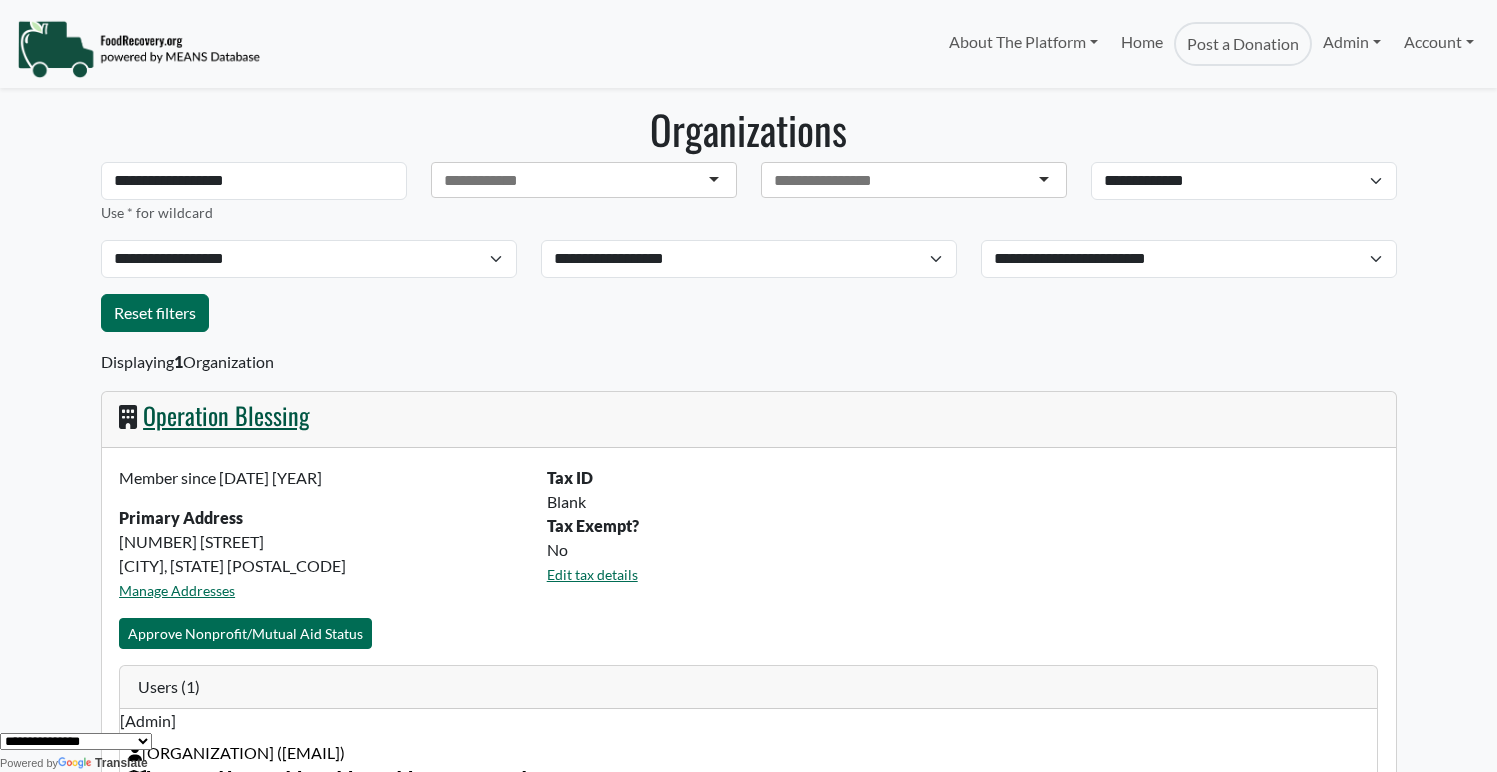 click on "Operation Blessing" at bounding box center (226, 415) 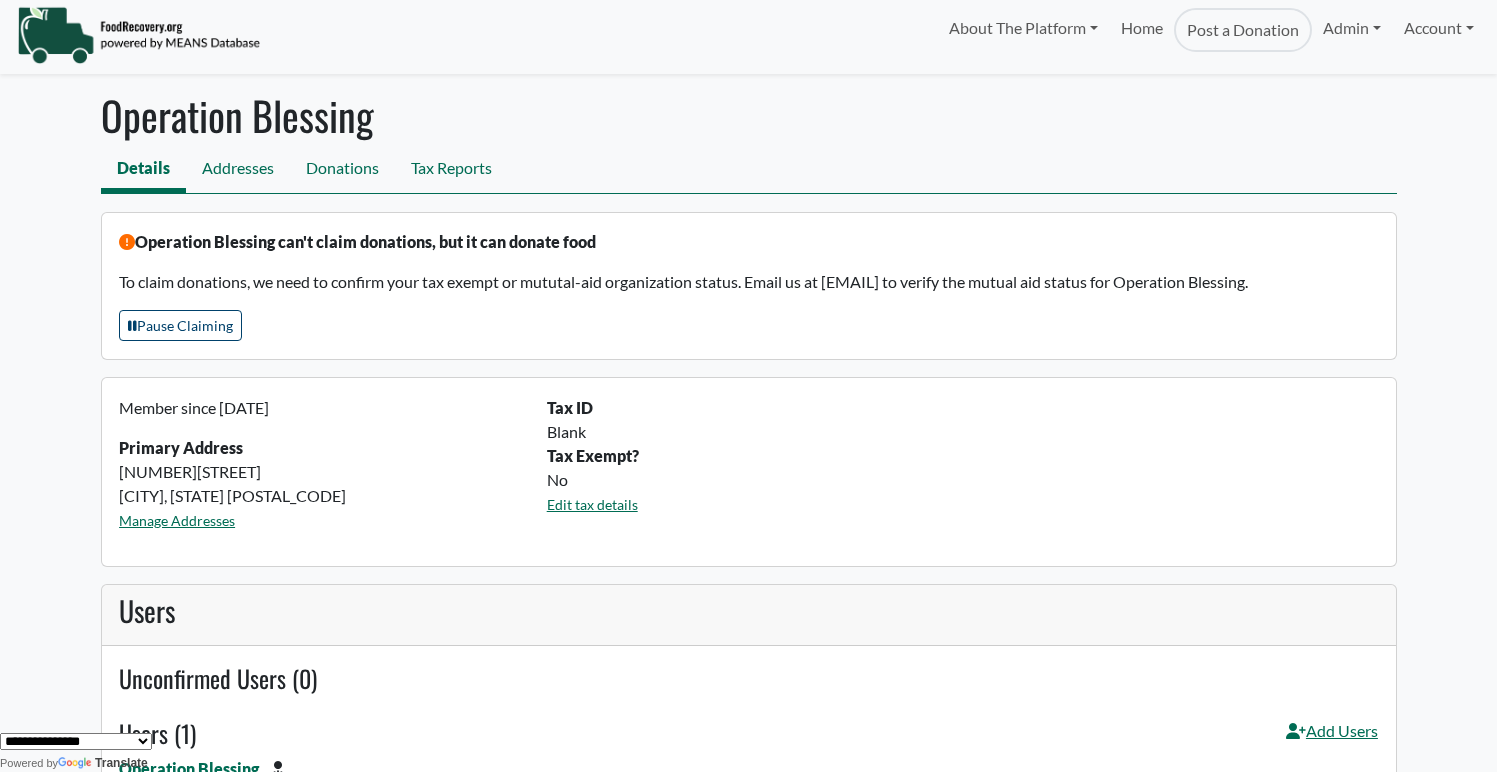 scroll, scrollTop: 0, scrollLeft: 0, axis: both 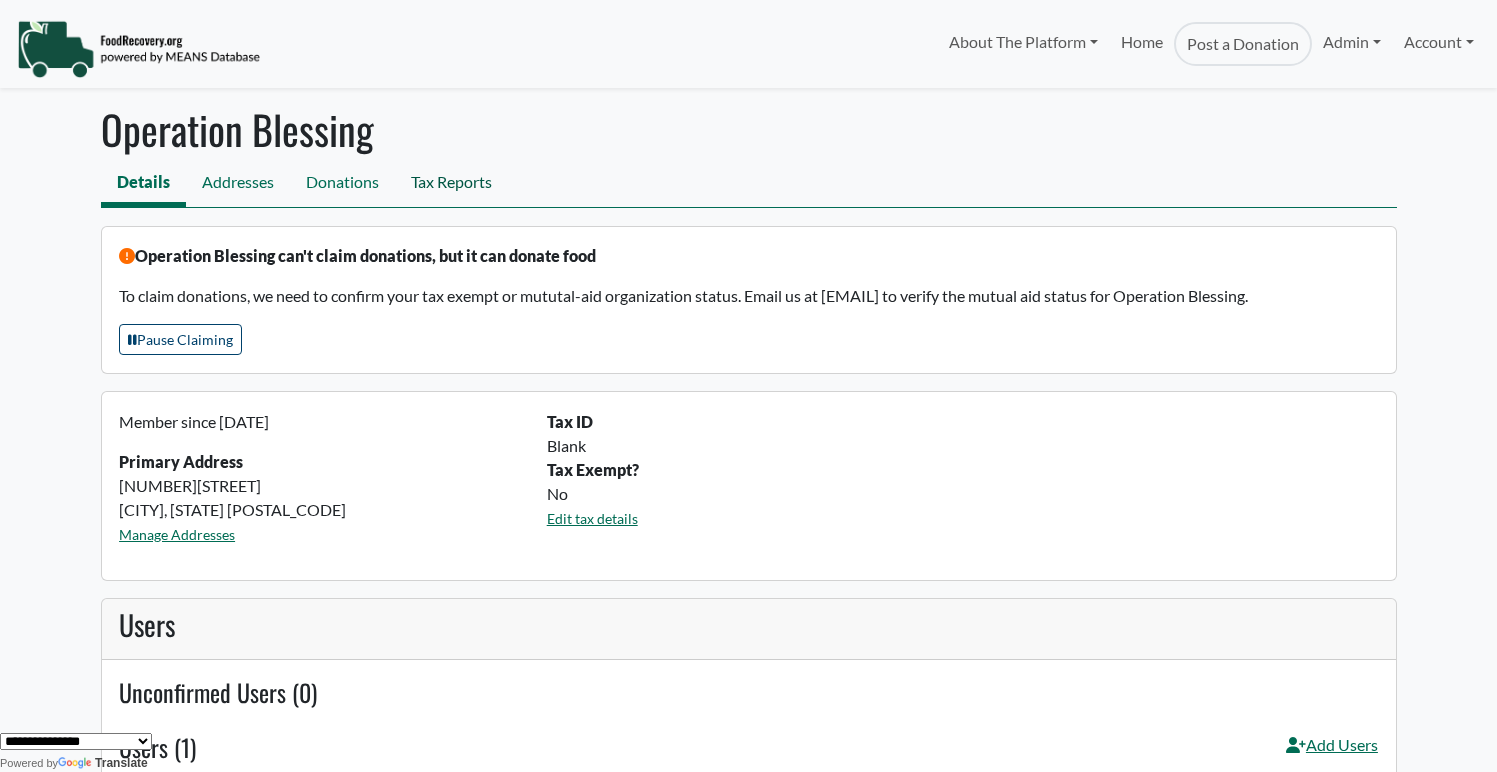 click on "Tax Reports" at bounding box center (451, 184) 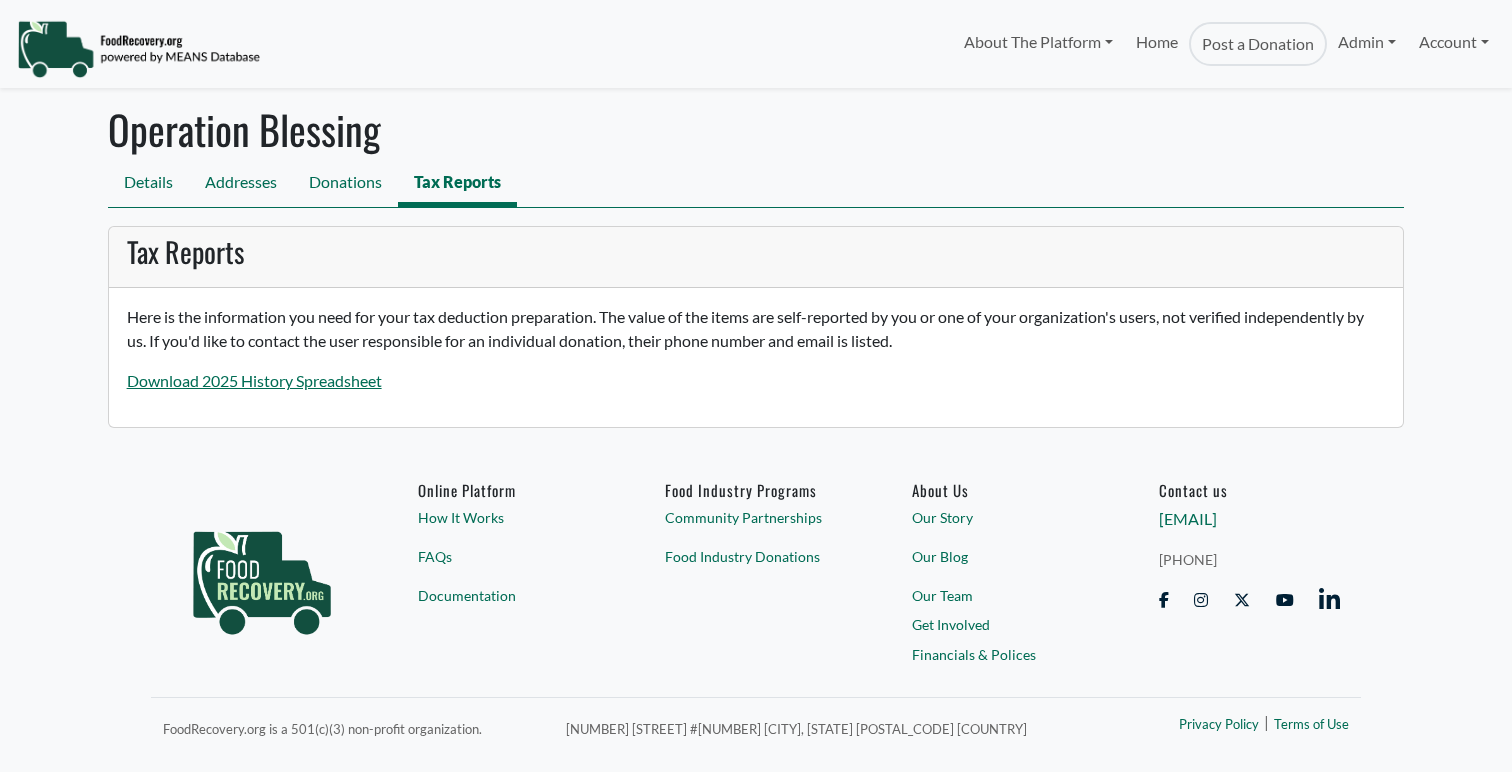 scroll, scrollTop: 0, scrollLeft: 0, axis: both 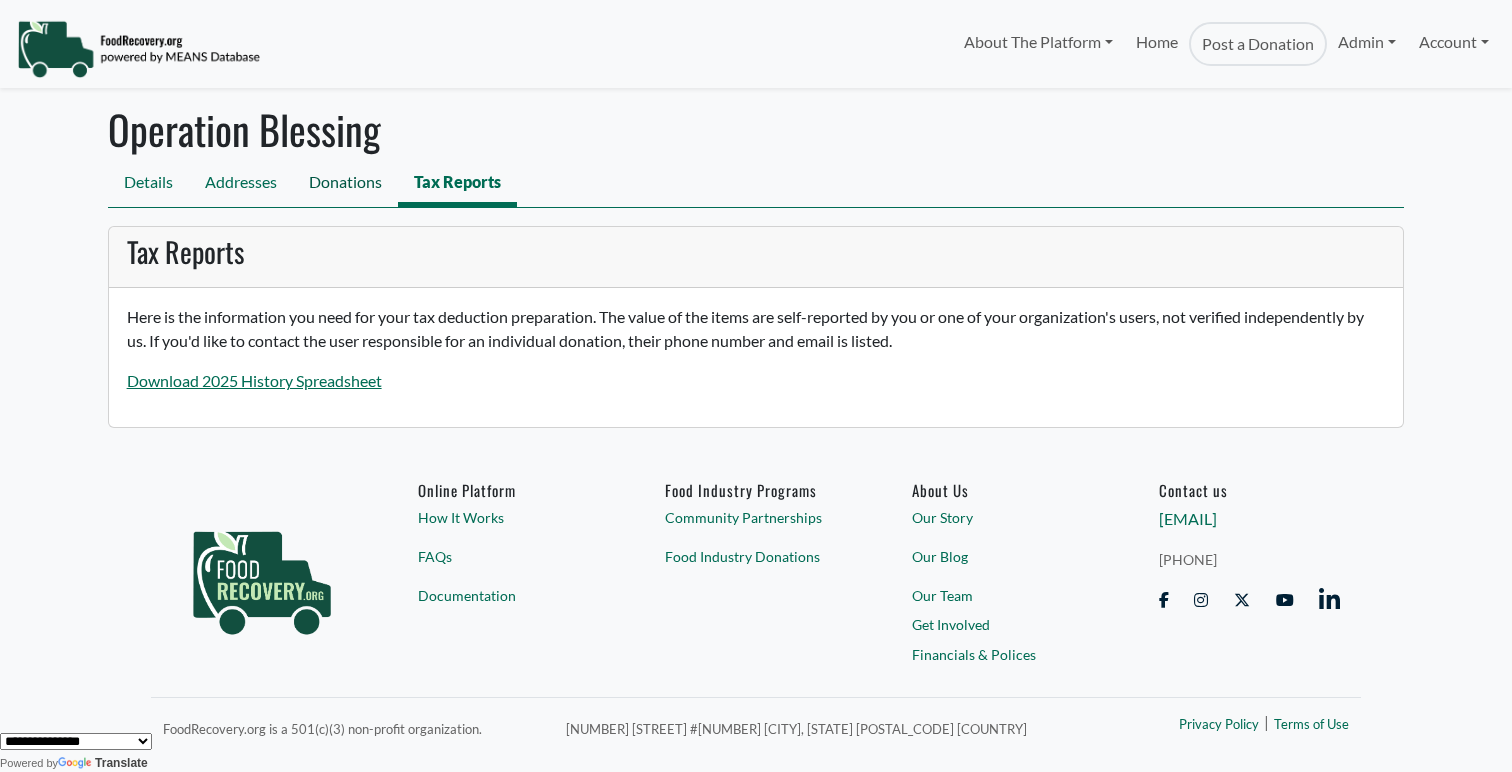 click on "Donations" at bounding box center [345, 184] 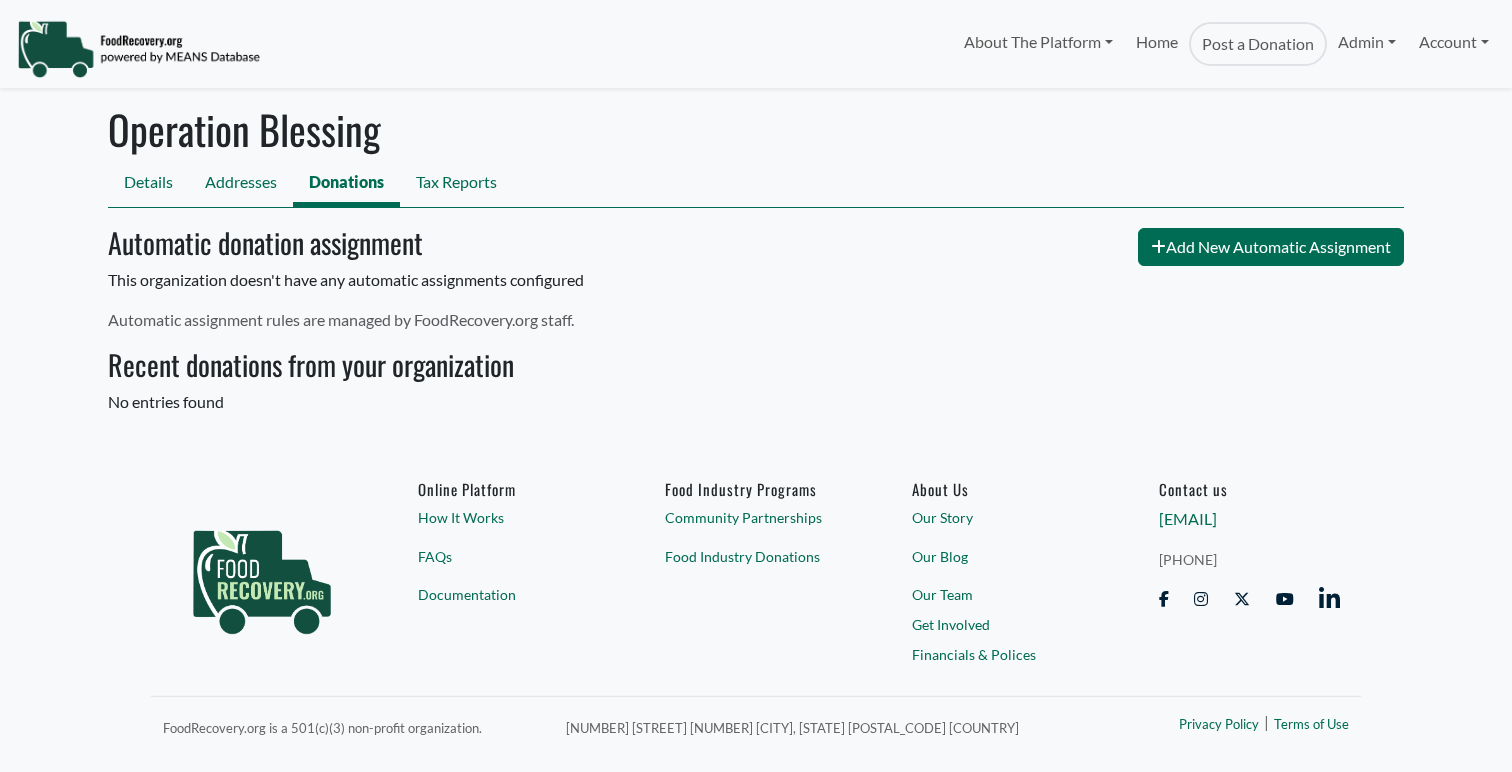 scroll, scrollTop: 0, scrollLeft: 0, axis: both 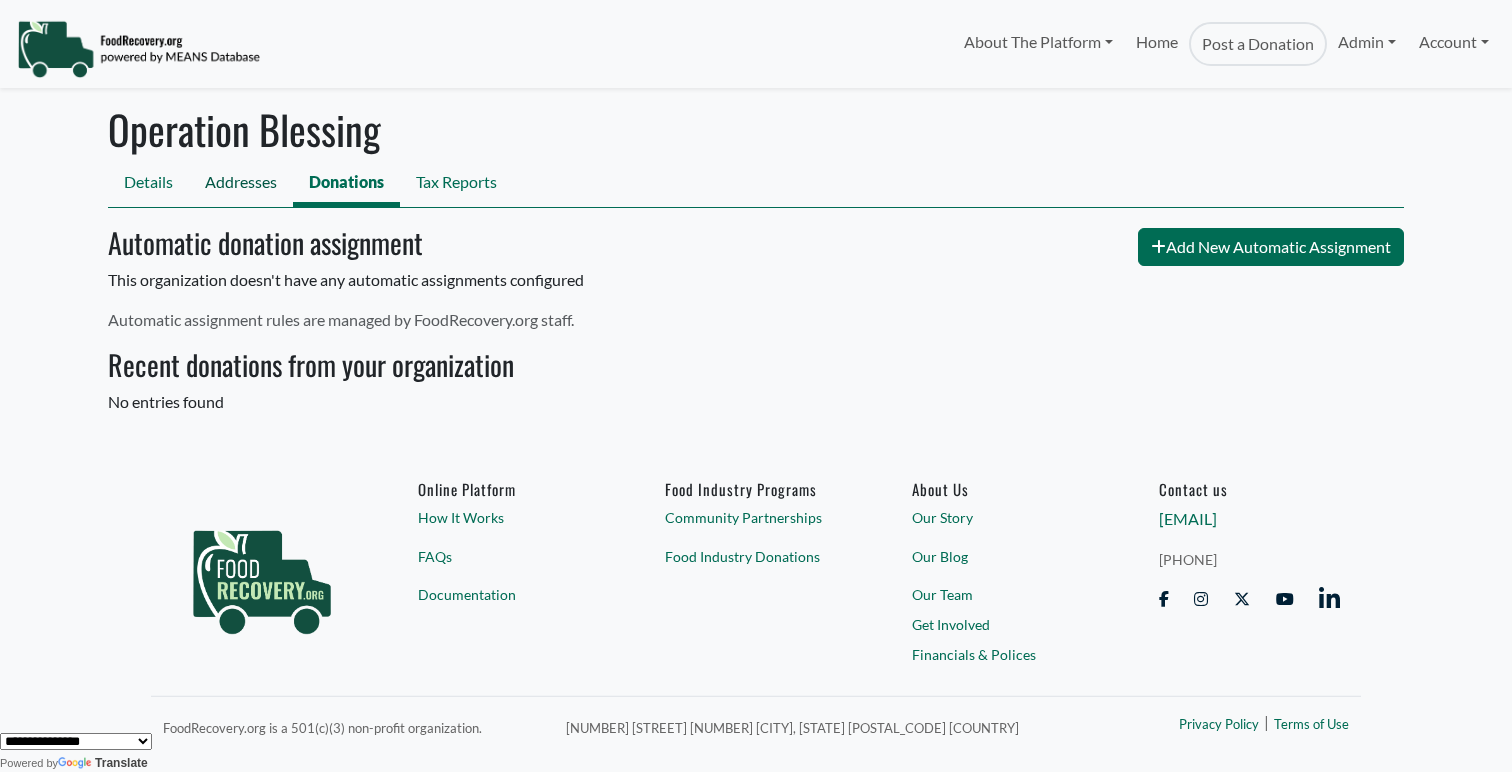click on "Addresses" at bounding box center (241, 184) 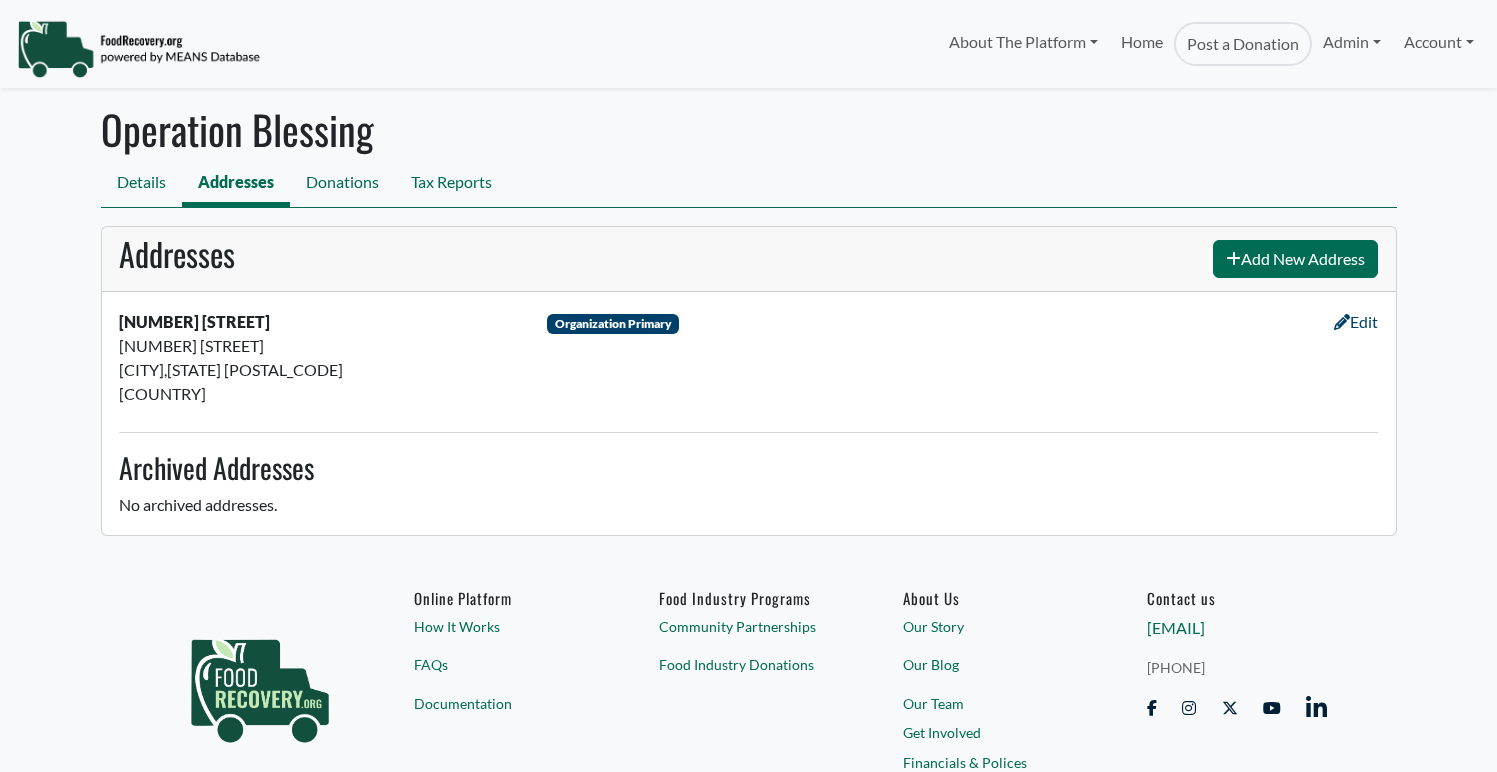 scroll, scrollTop: 0, scrollLeft: 0, axis: both 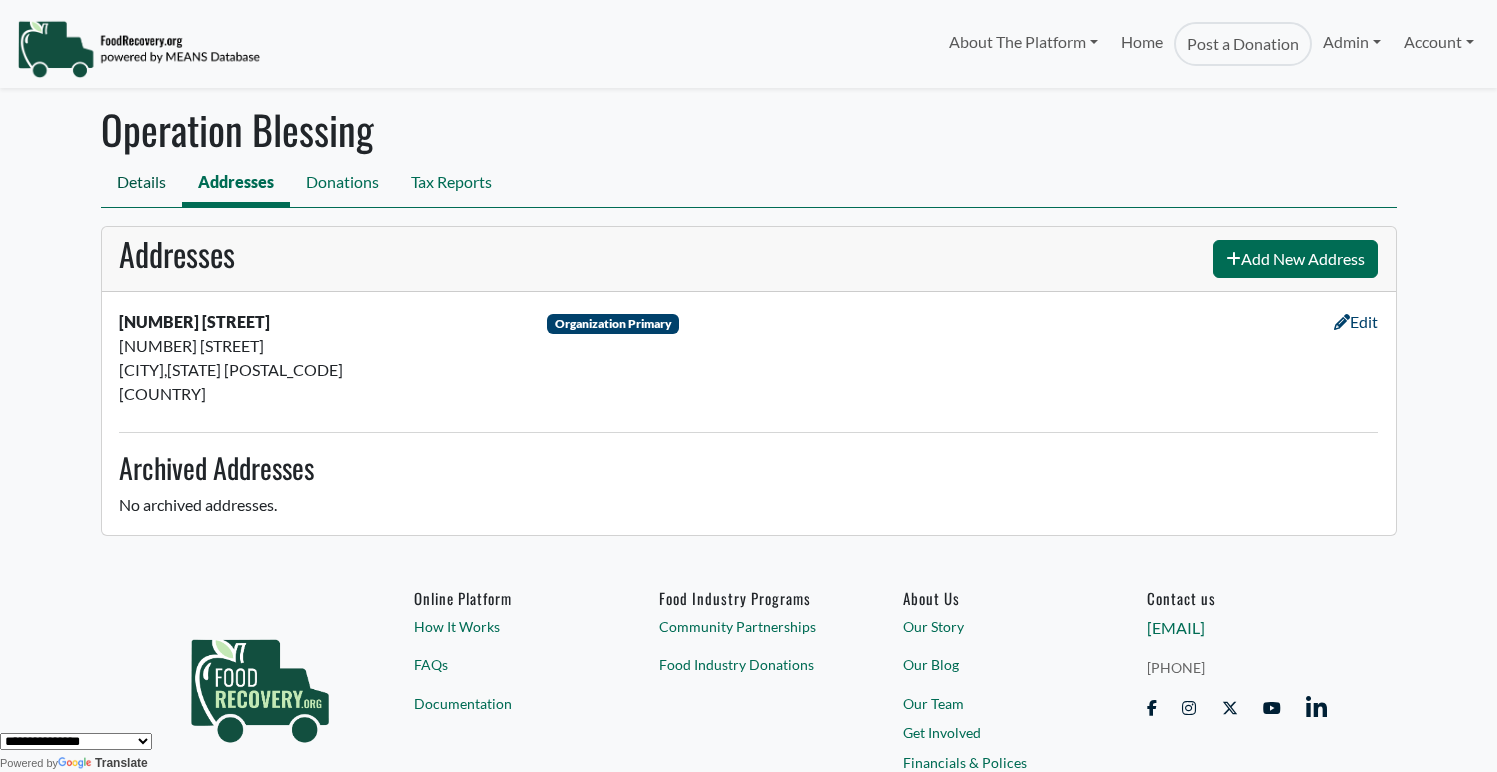 click on "Details" at bounding box center (141, 184) 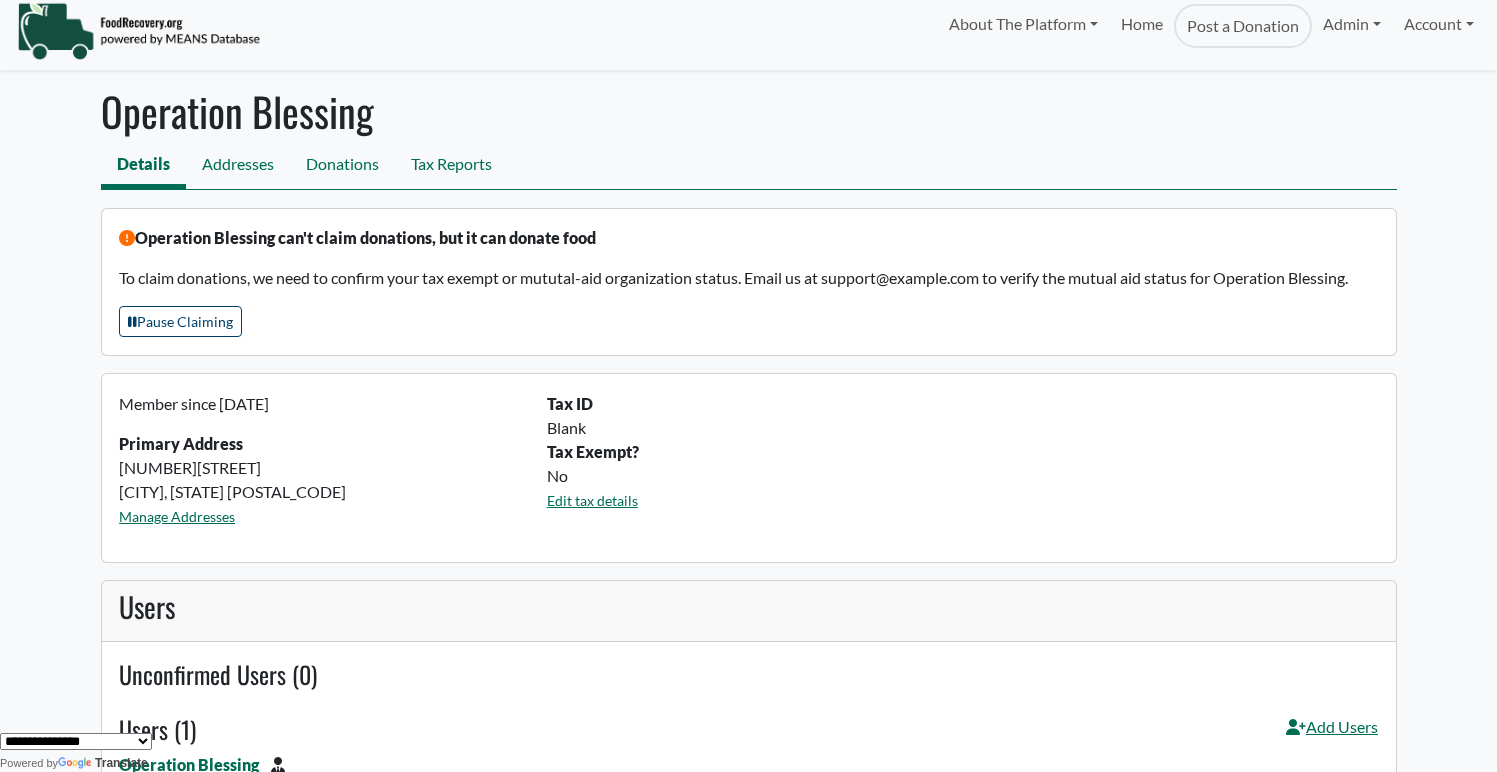 scroll, scrollTop: 13, scrollLeft: 0, axis: vertical 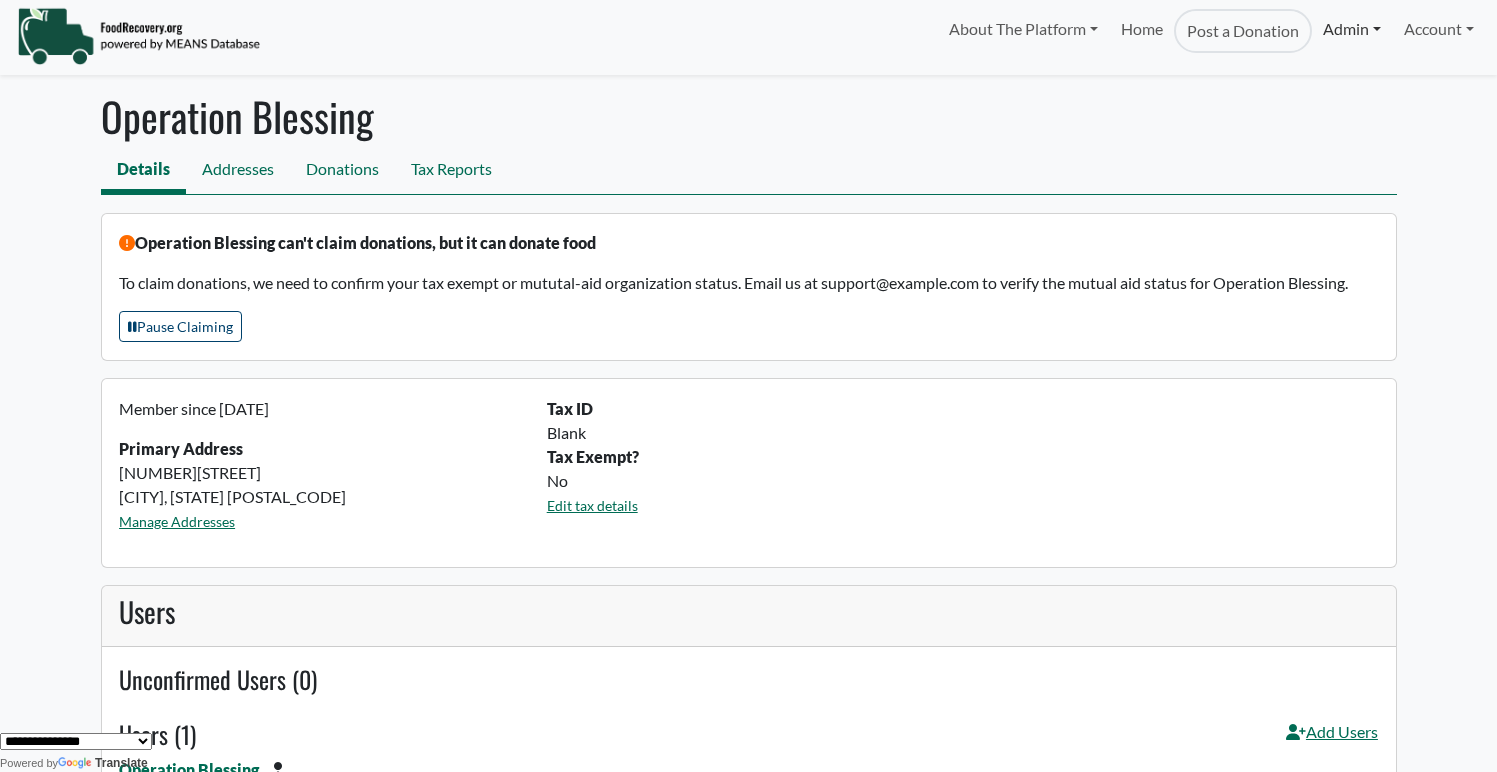 click on "Admin" at bounding box center [1352, 29] 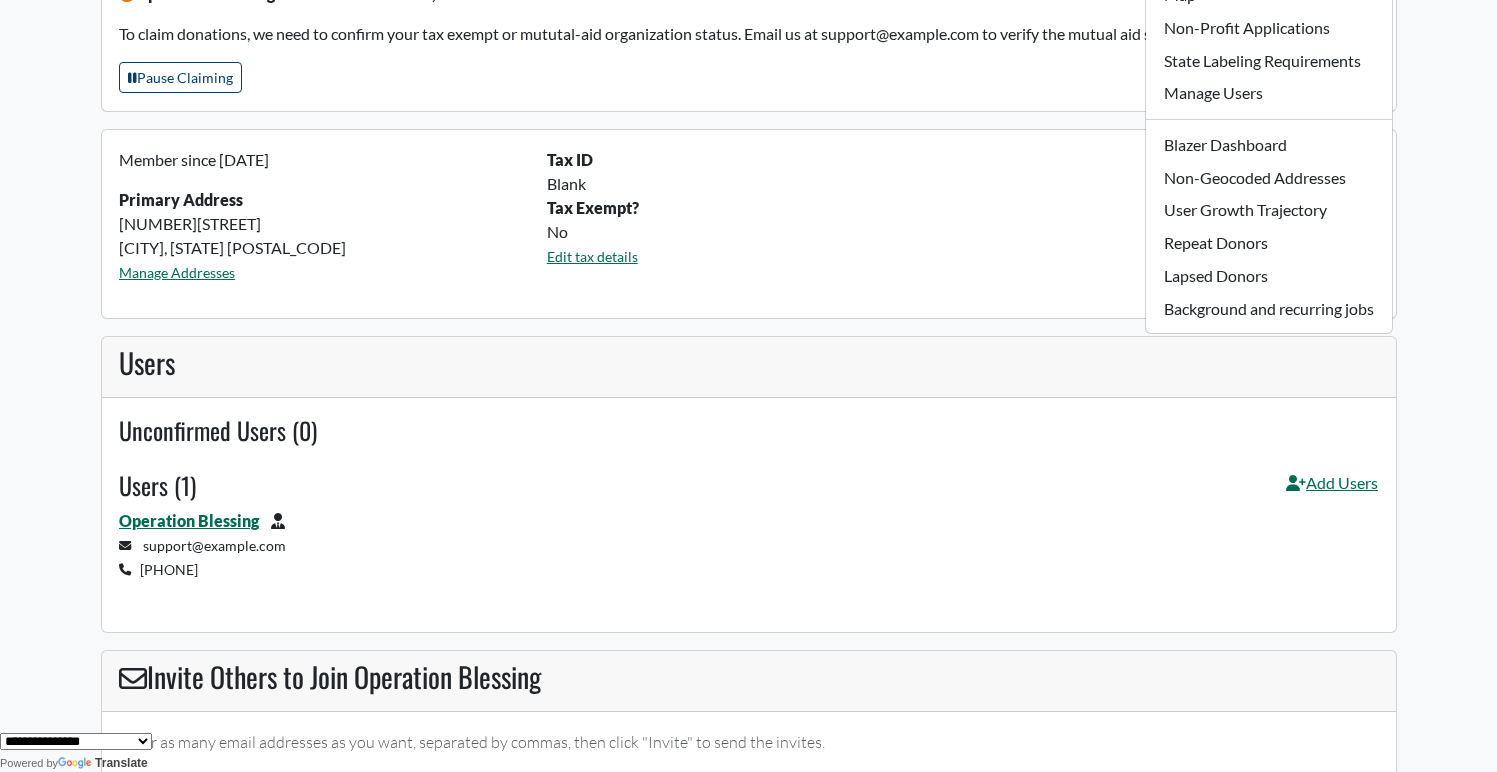 scroll, scrollTop: 239, scrollLeft: 0, axis: vertical 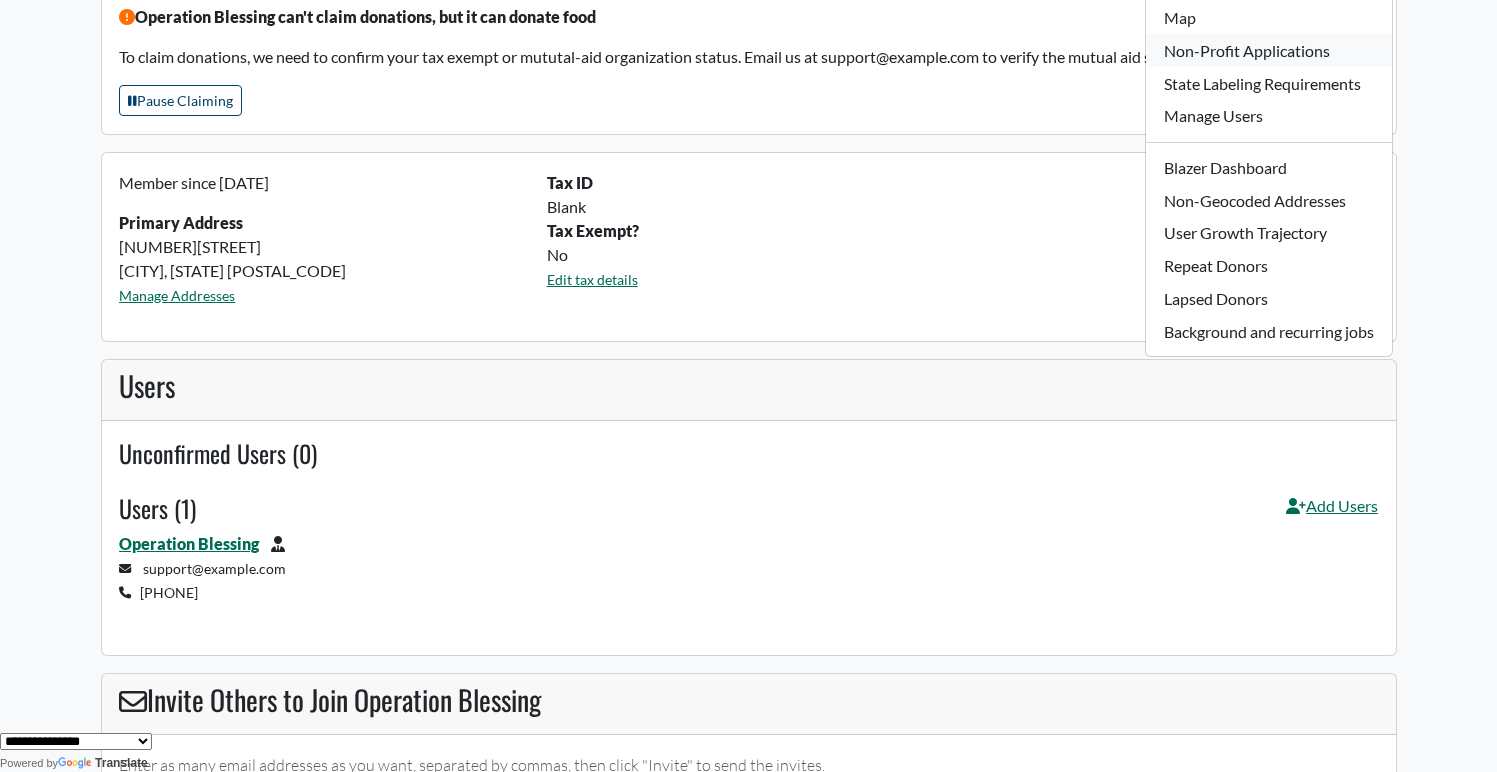 click on "Non-Profit Applications" at bounding box center (1268, 50) 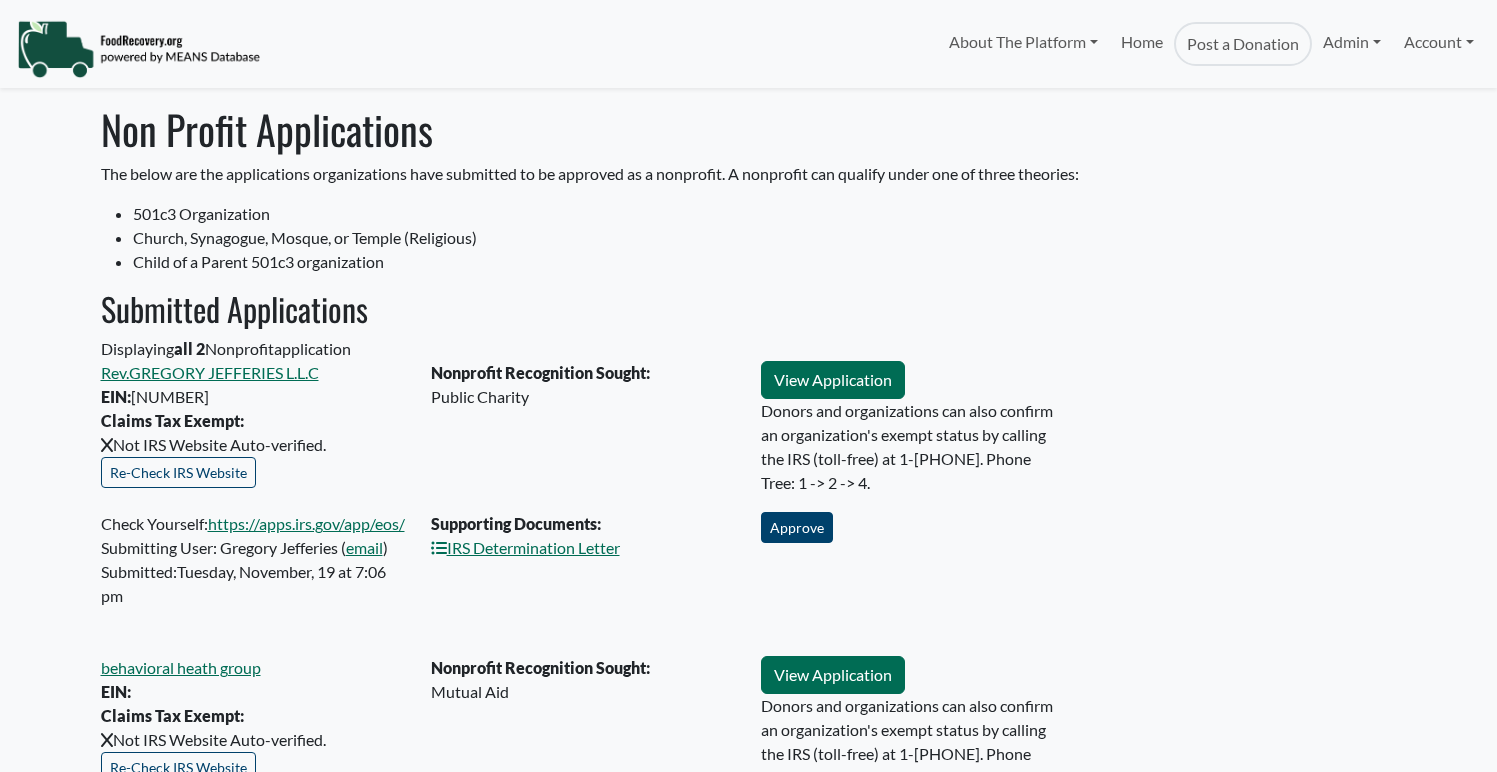 scroll, scrollTop: 0, scrollLeft: 0, axis: both 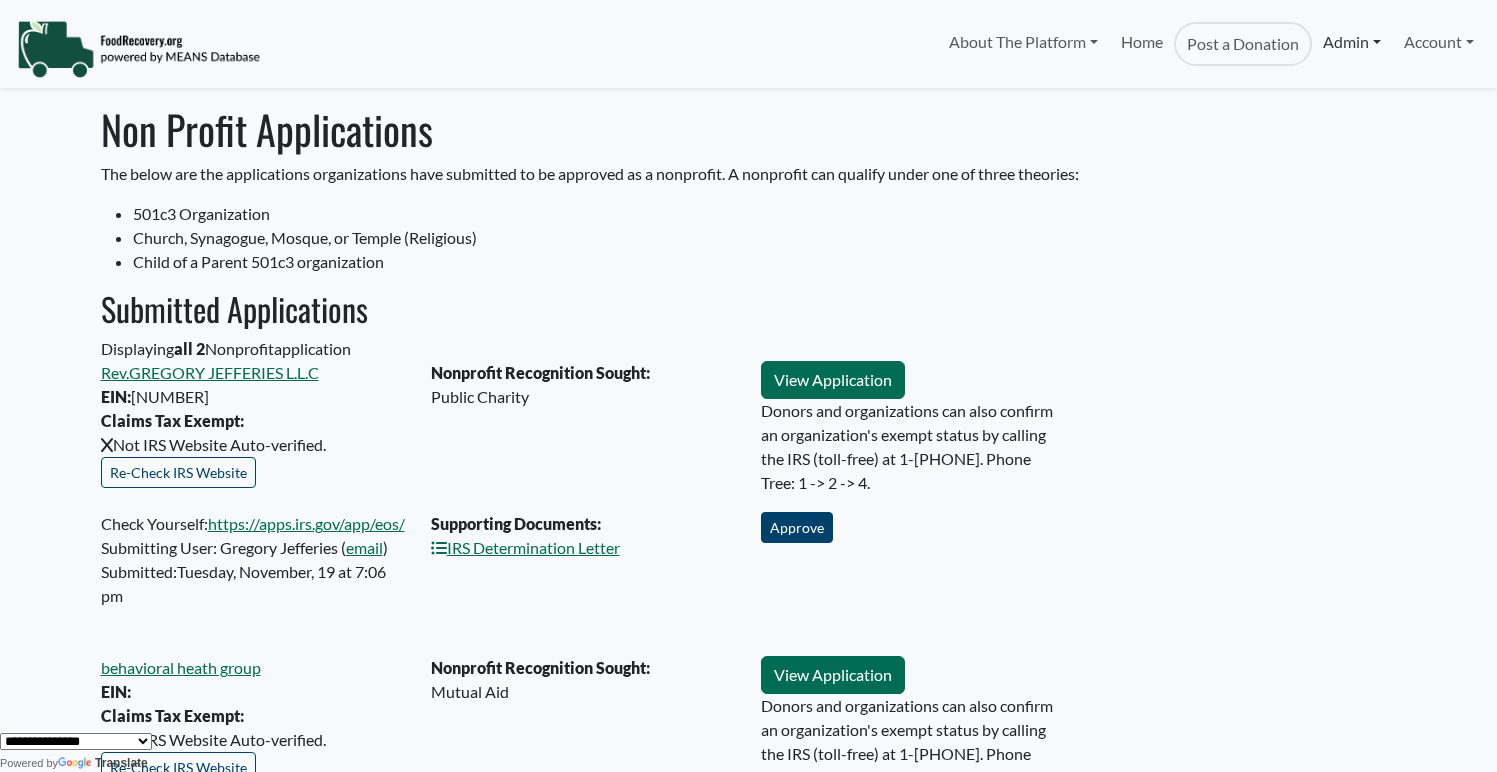 click on "Admin" at bounding box center [1352, 42] 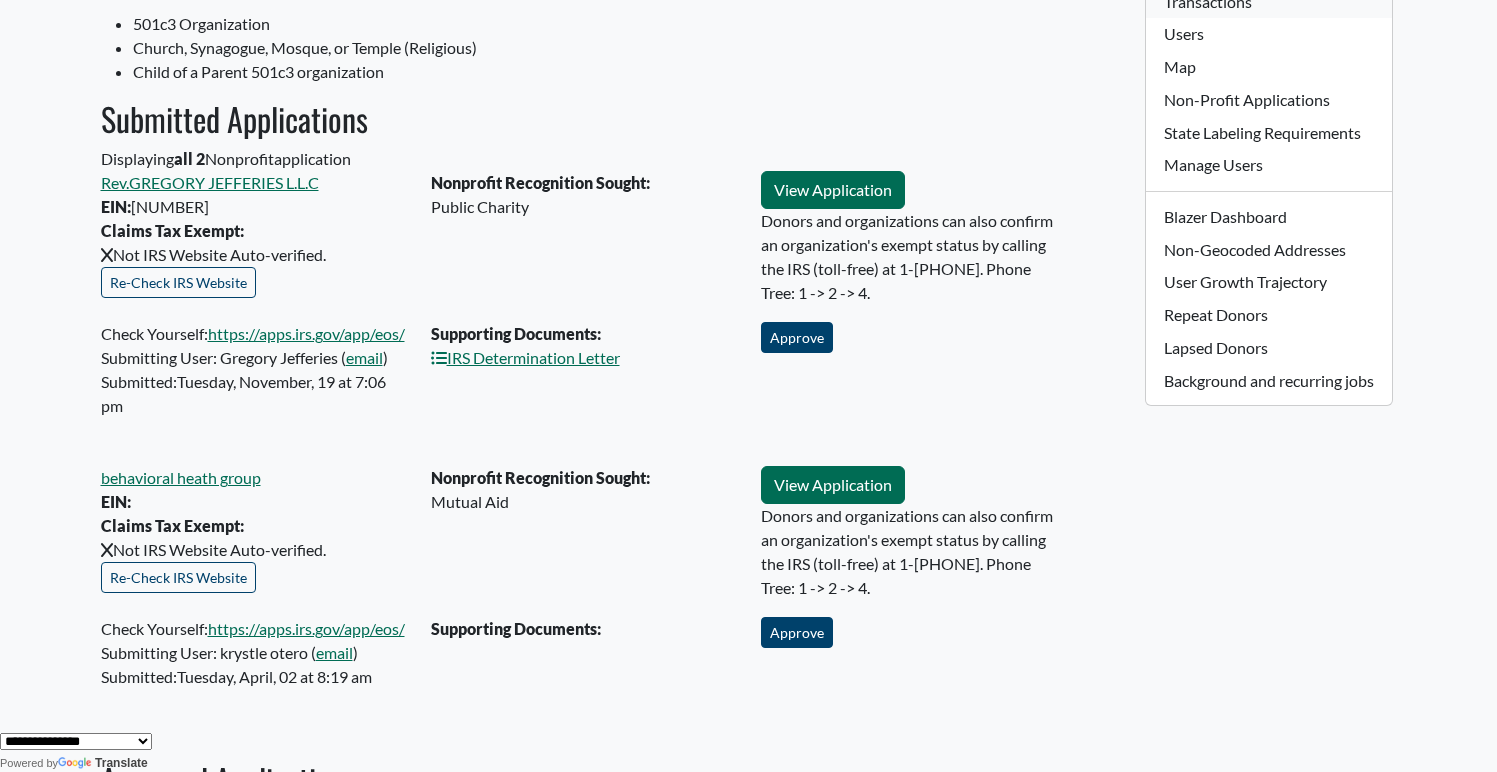 scroll, scrollTop: 205, scrollLeft: 0, axis: vertical 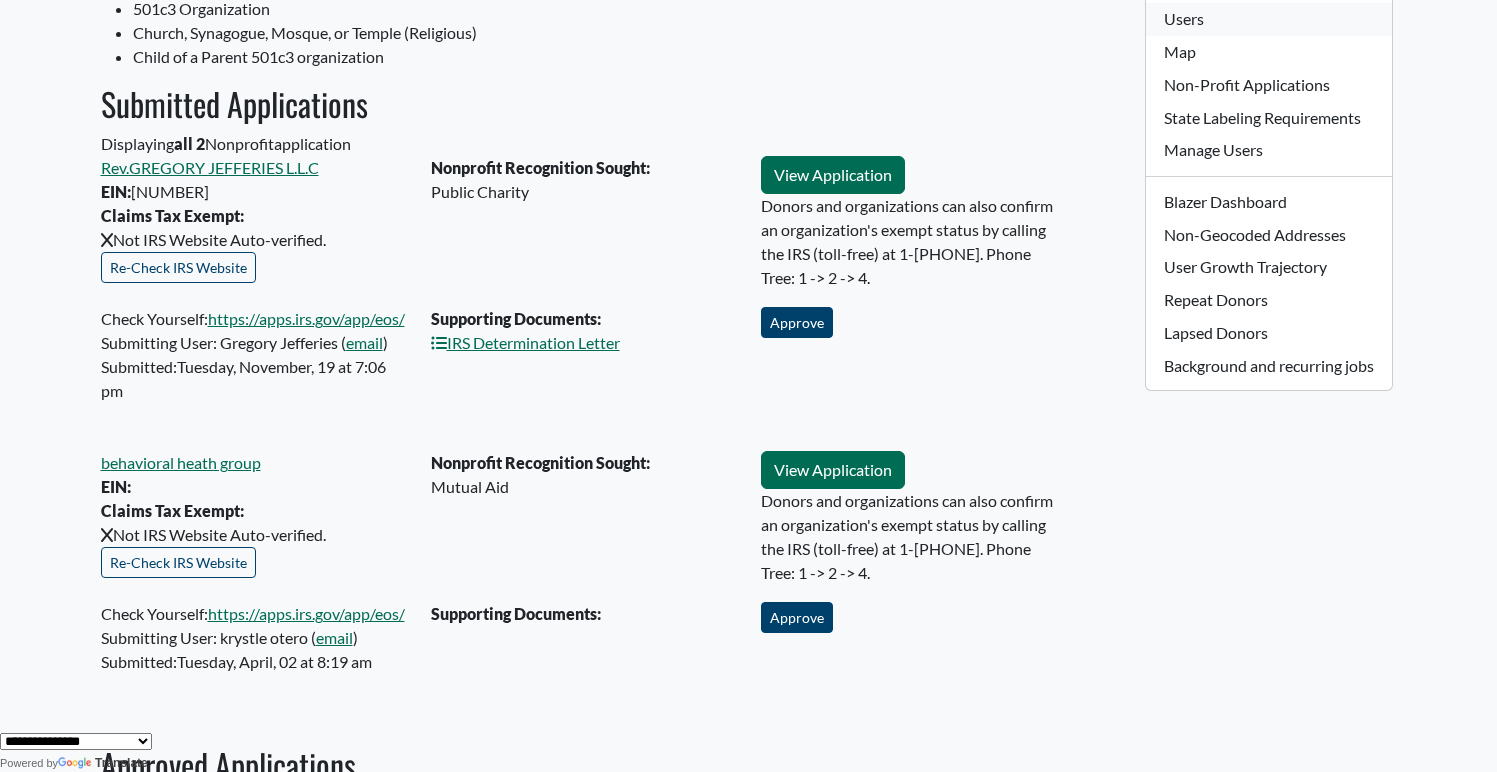 click on "Users" at bounding box center [1268, 19] 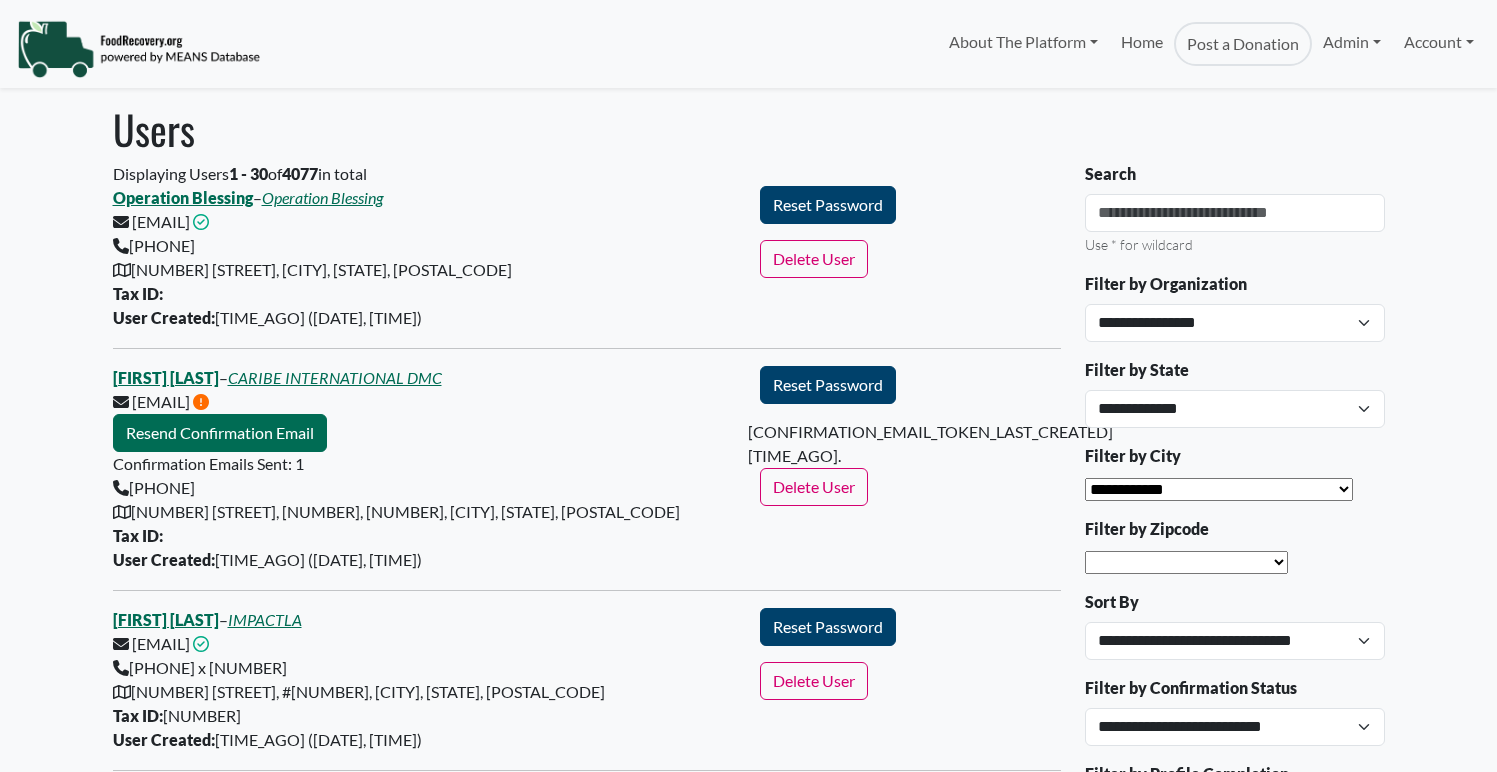 scroll, scrollTop: 0, scrollLeft: 0, axis: both 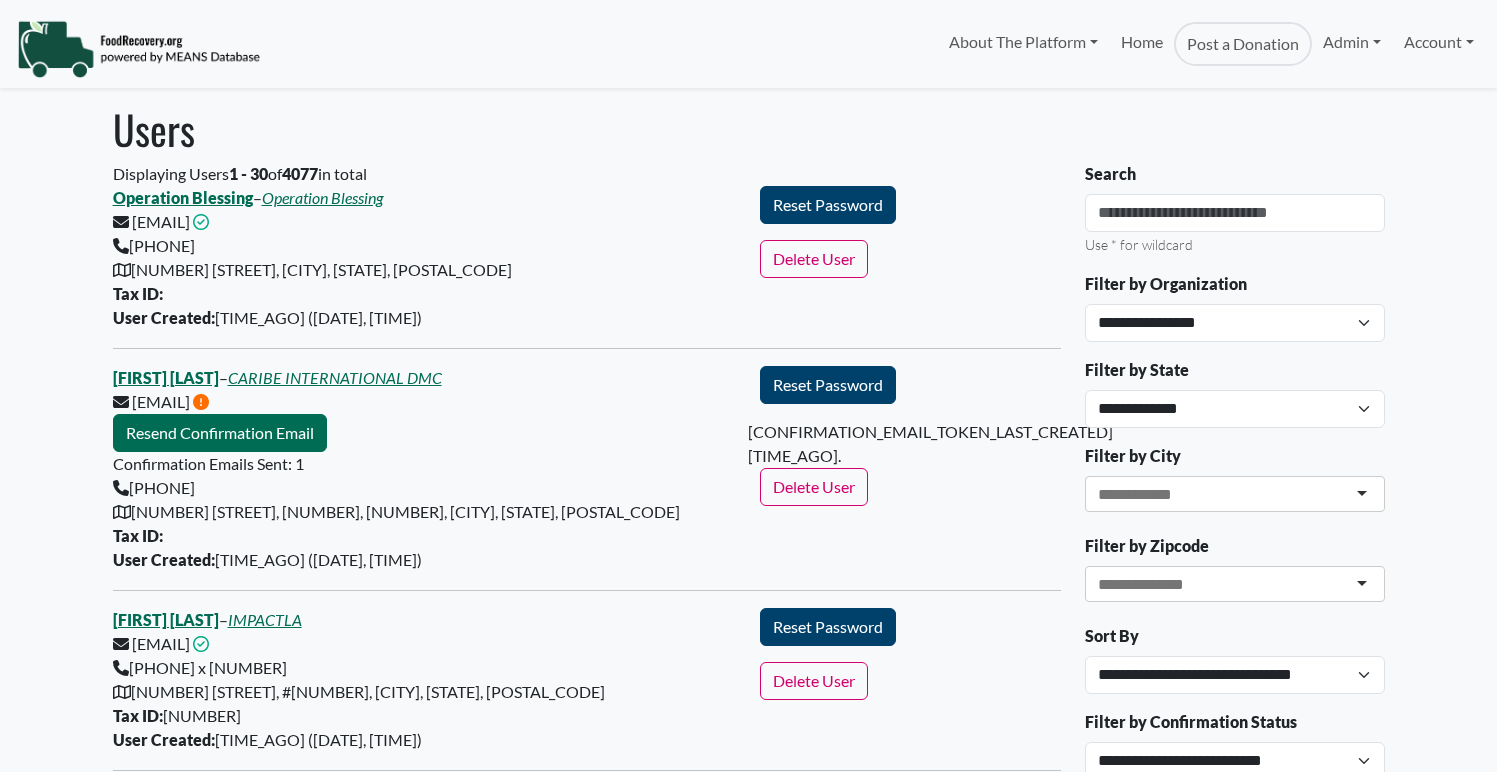 select 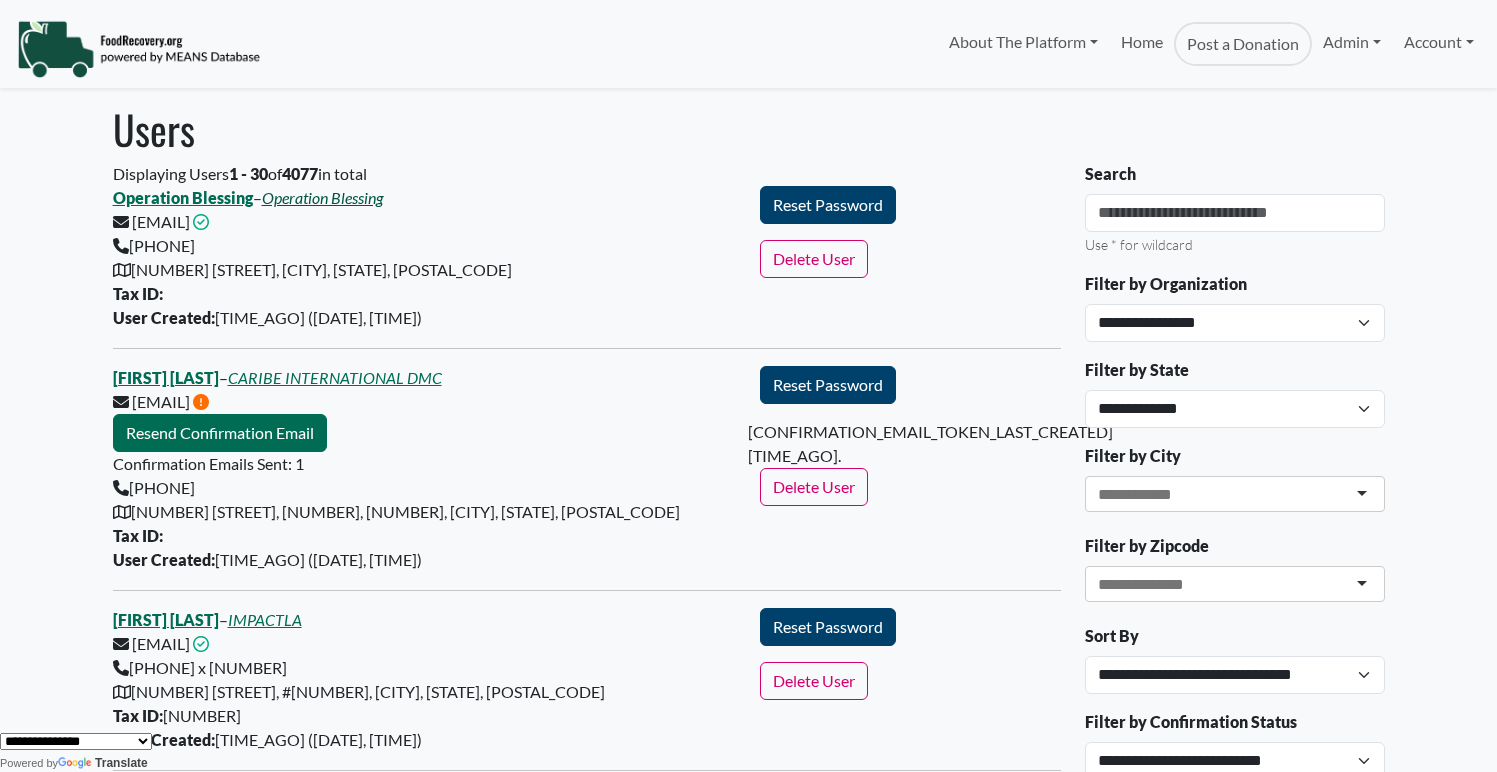 click on "Operation Blessing" at bounding box center (322, 197) 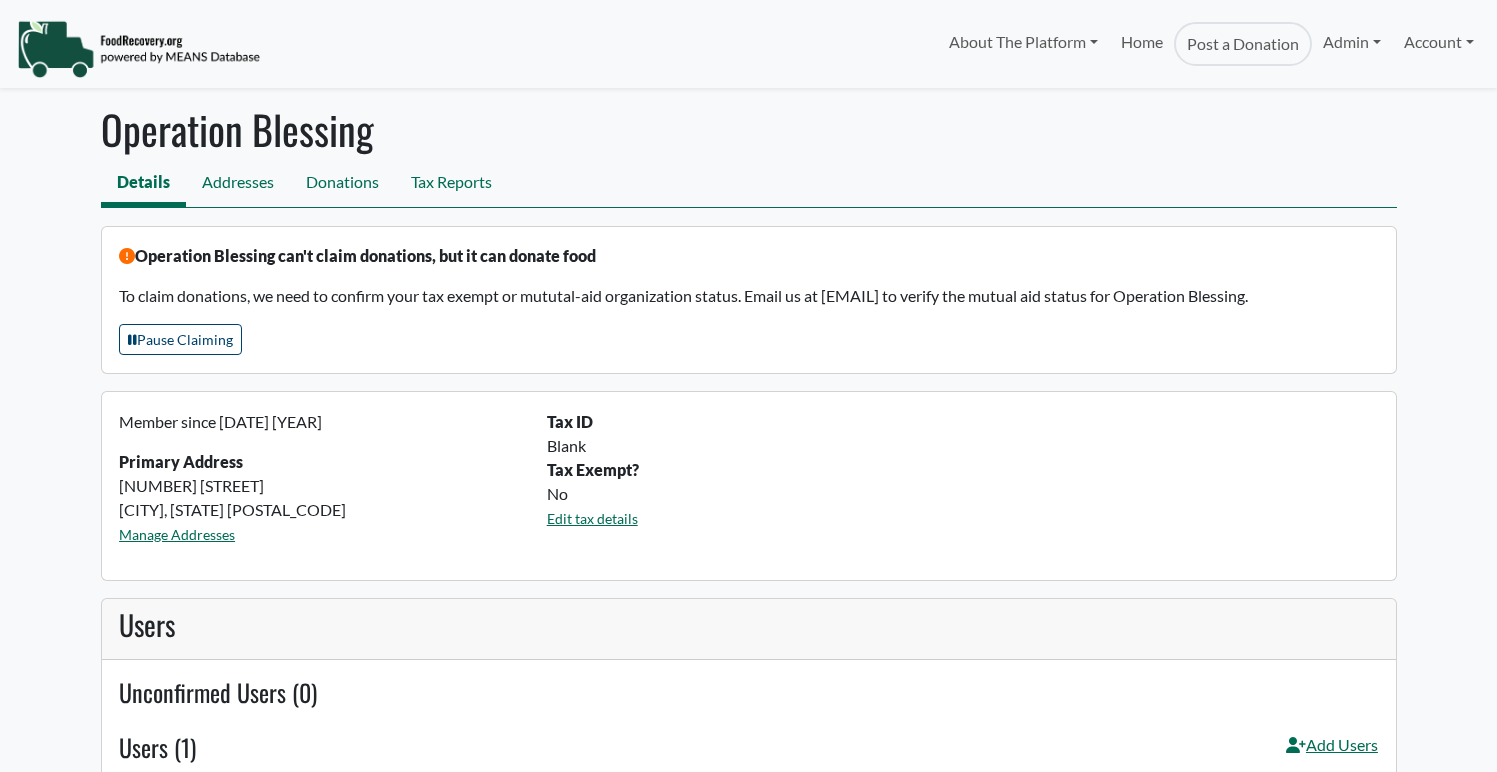 scroll, scrollTop: 0, scrollLeft: 0, axis: both 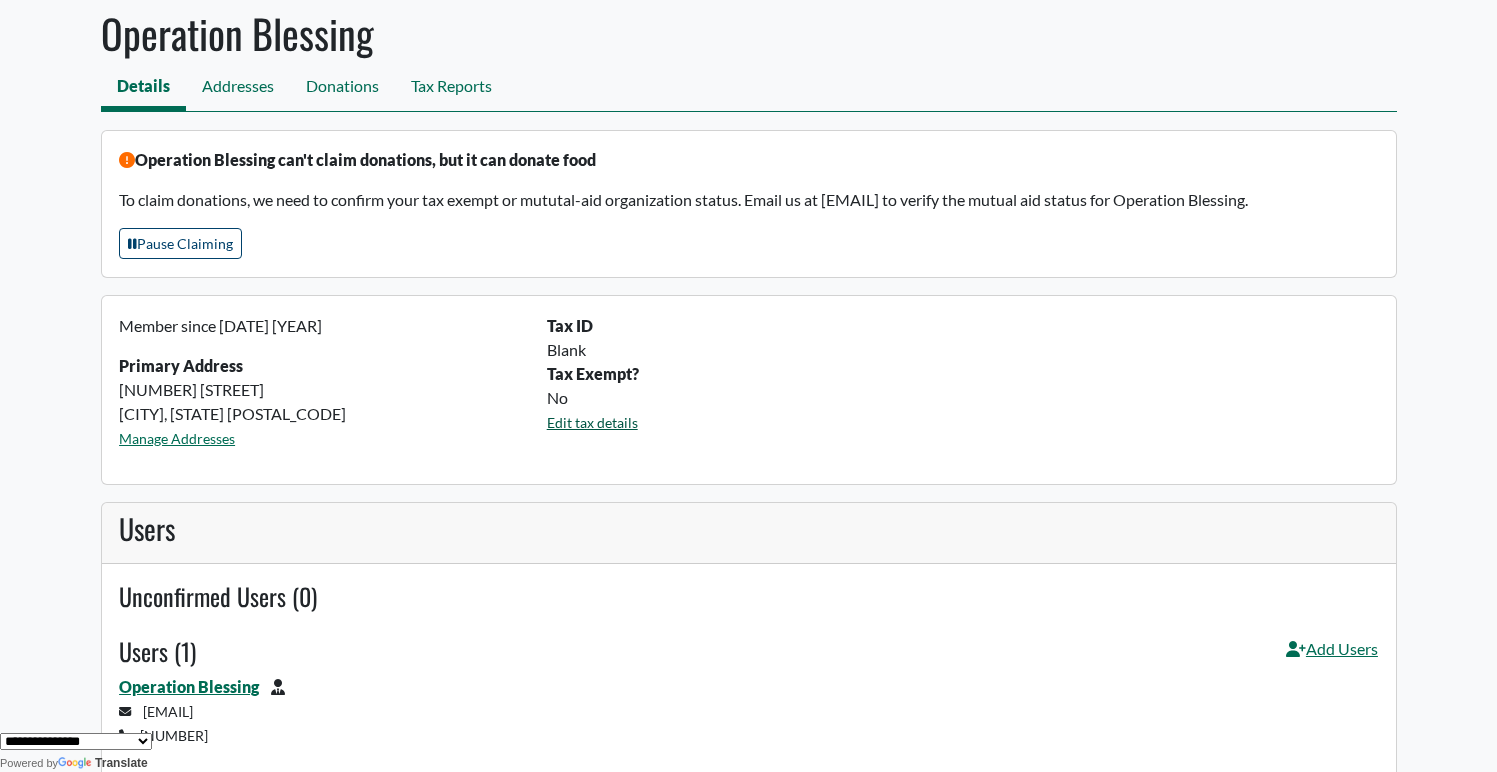click on "Edit tax details" at bounding box center [592, 422] 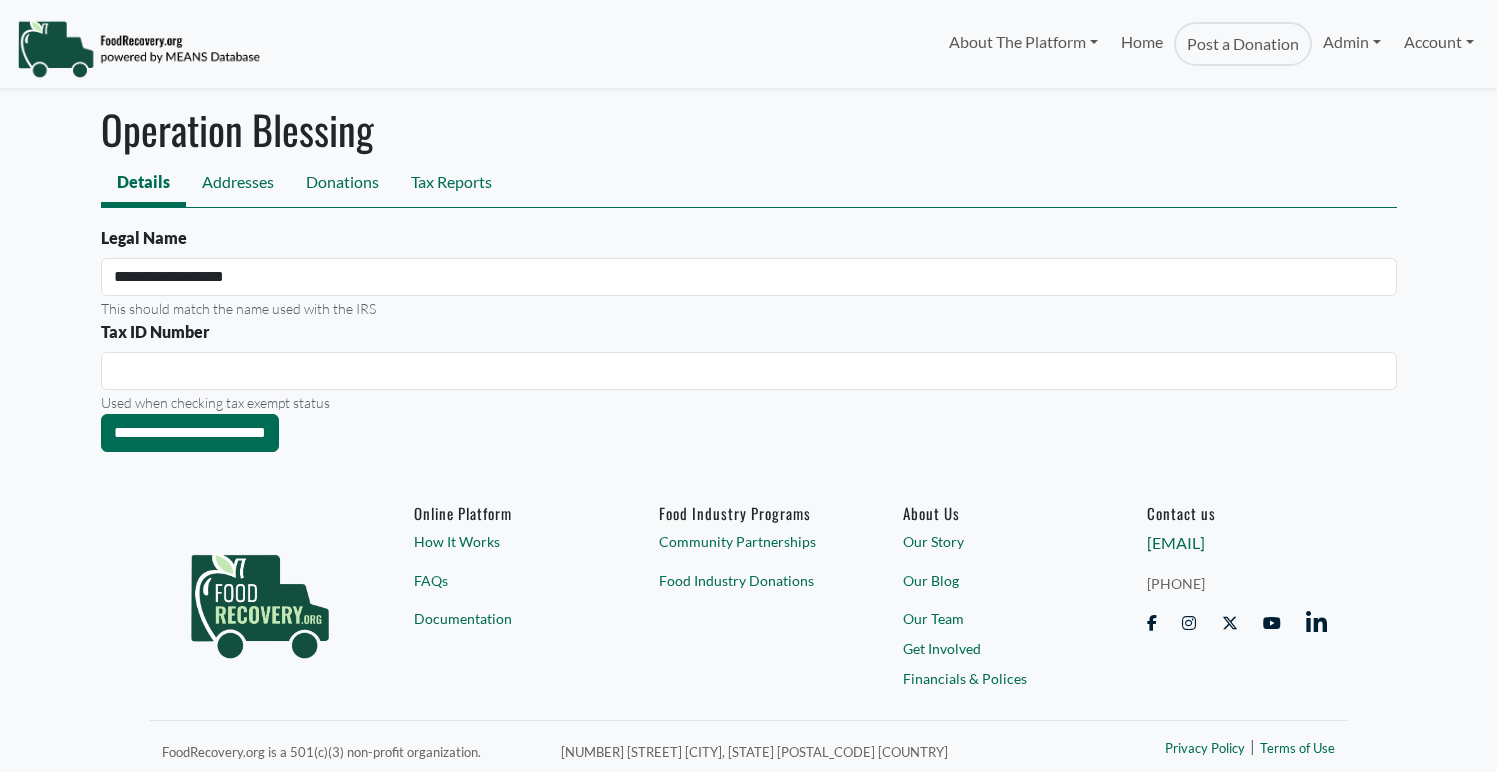 scroll, scrollTop: 0, scrollLeft: 0, axis: both 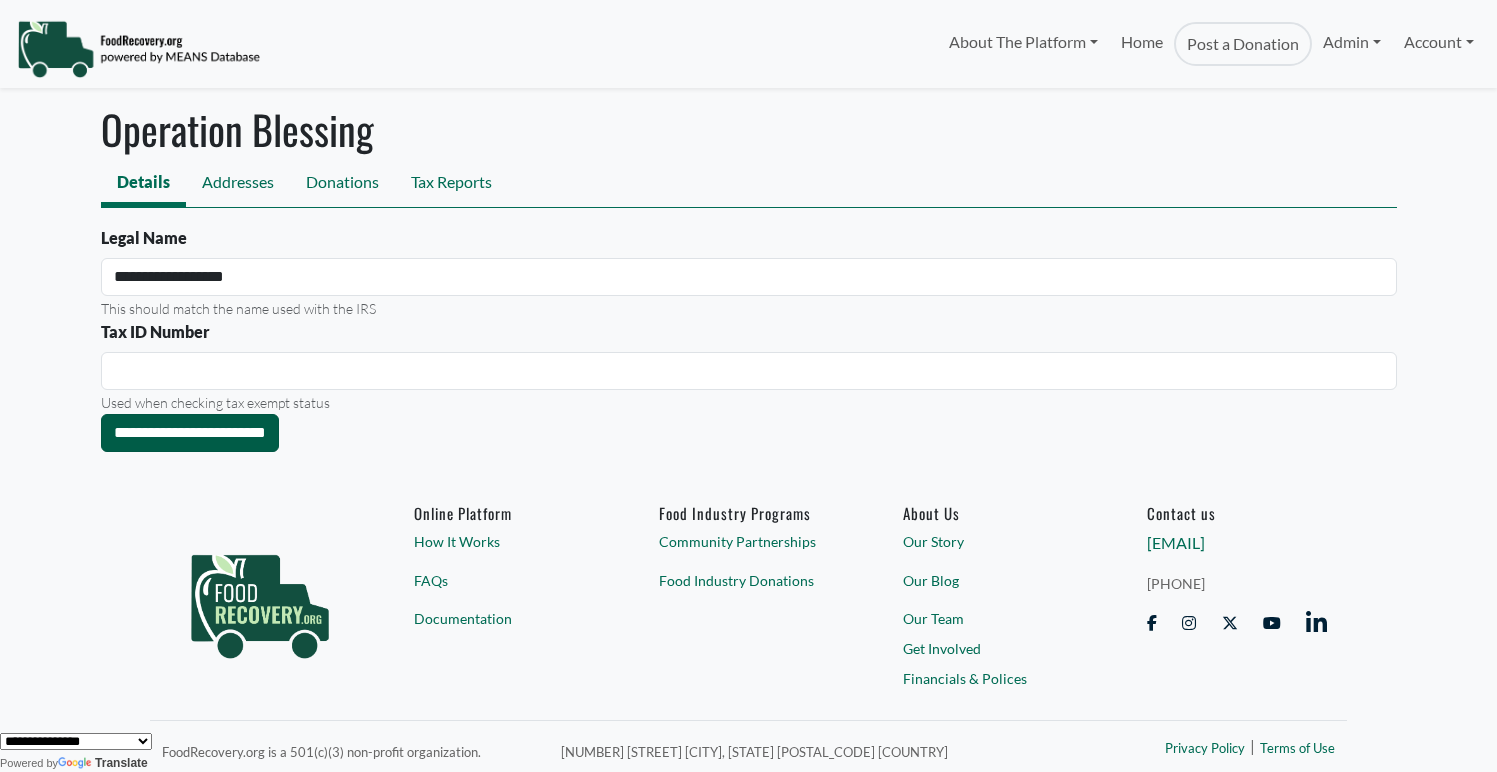 click on "**********" at bounding box center (190, 433) 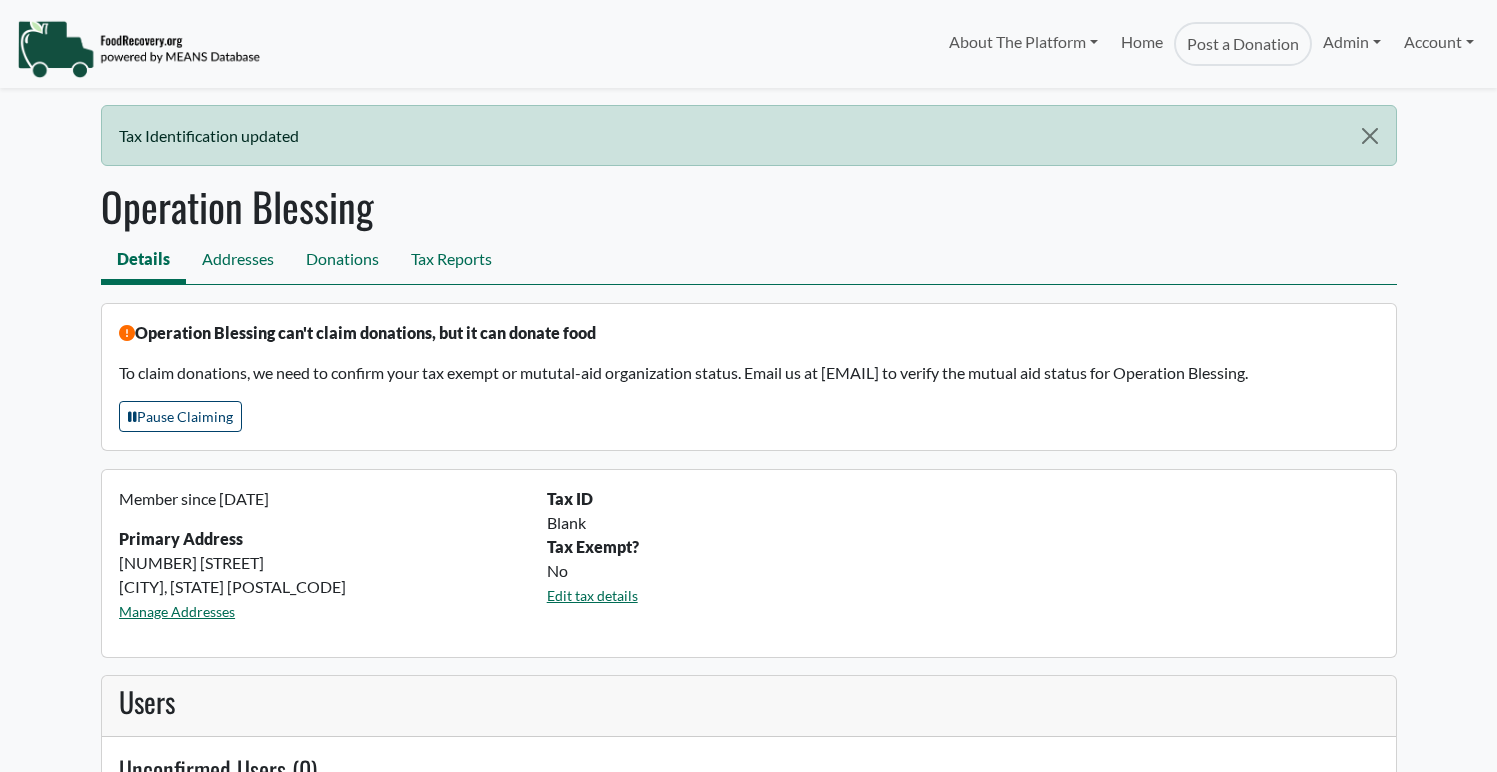 scroll, scrollTop: 0, scrollLeft: 0, axis: both 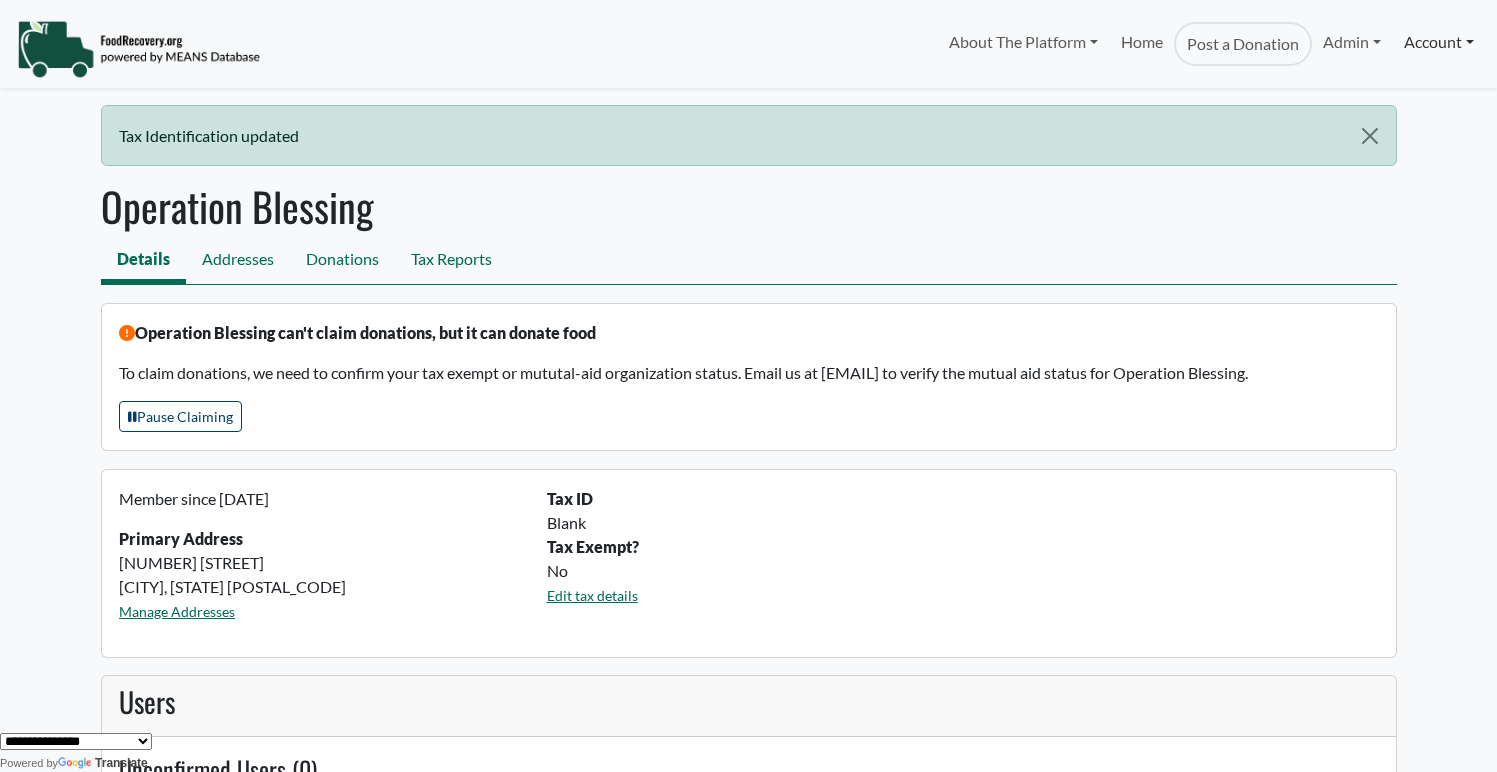 click on "Account" at bounding box center (1439, 42) 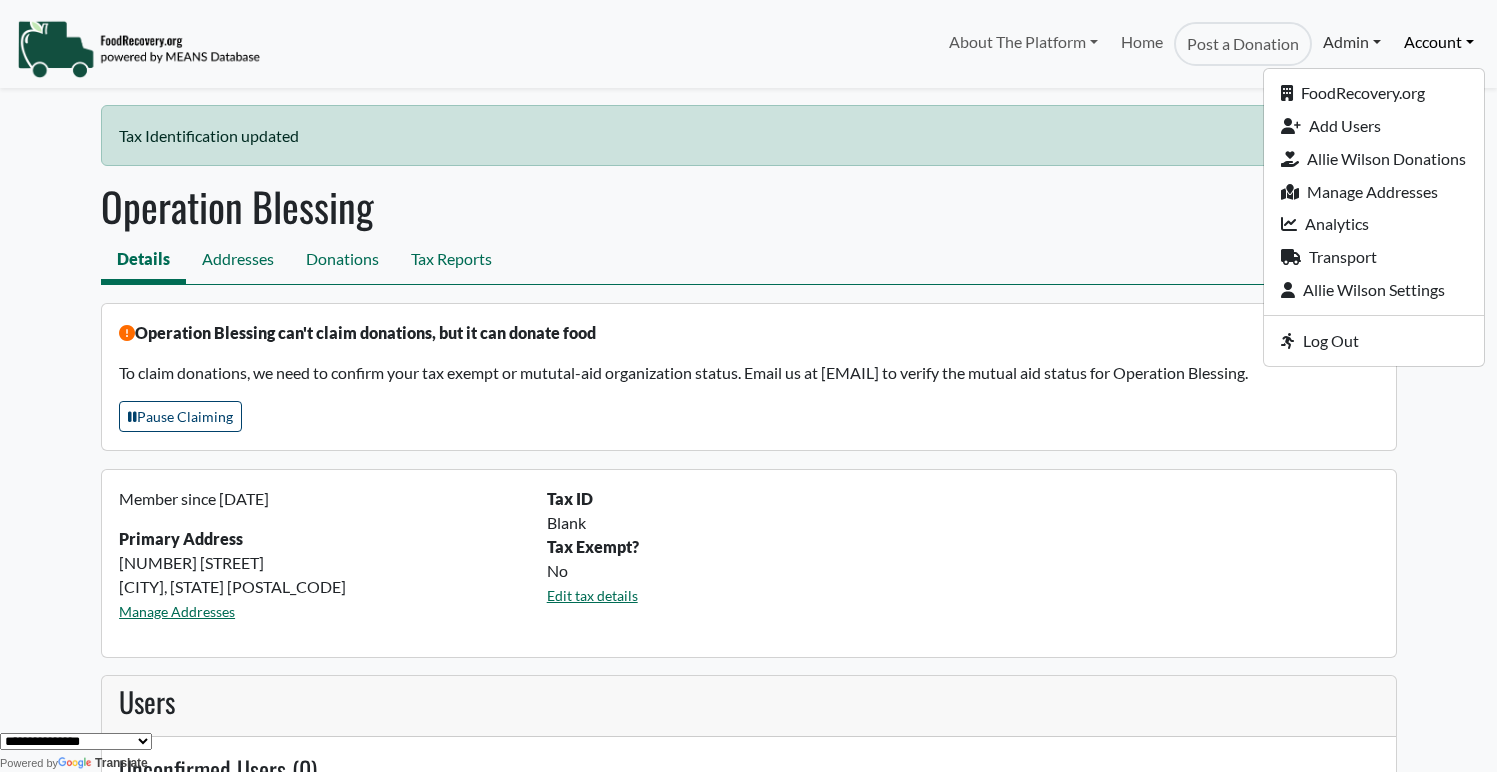 click on "Admin" at bounding box center (1352, 42) 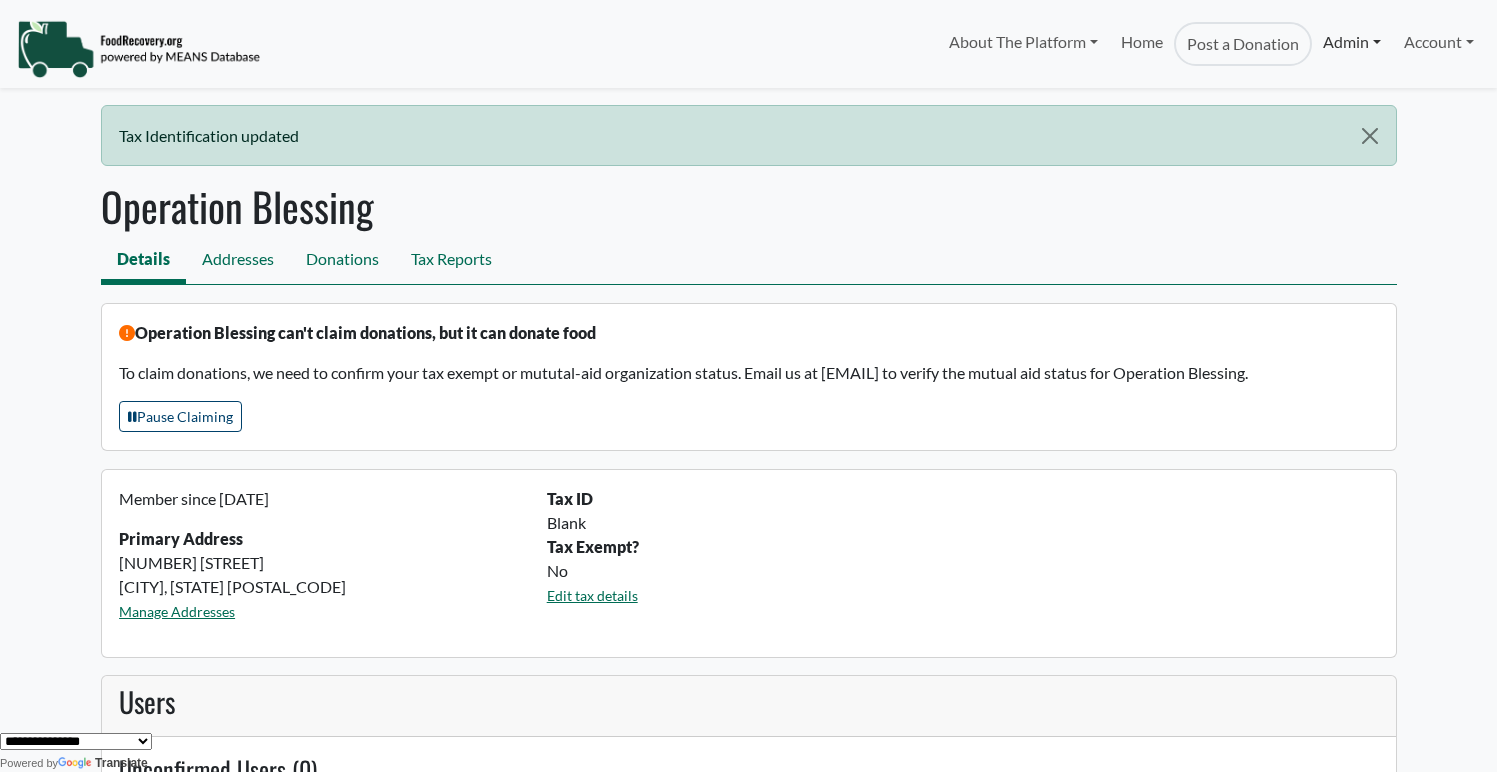 click on "Admin" at bounding box center [1352, 42] 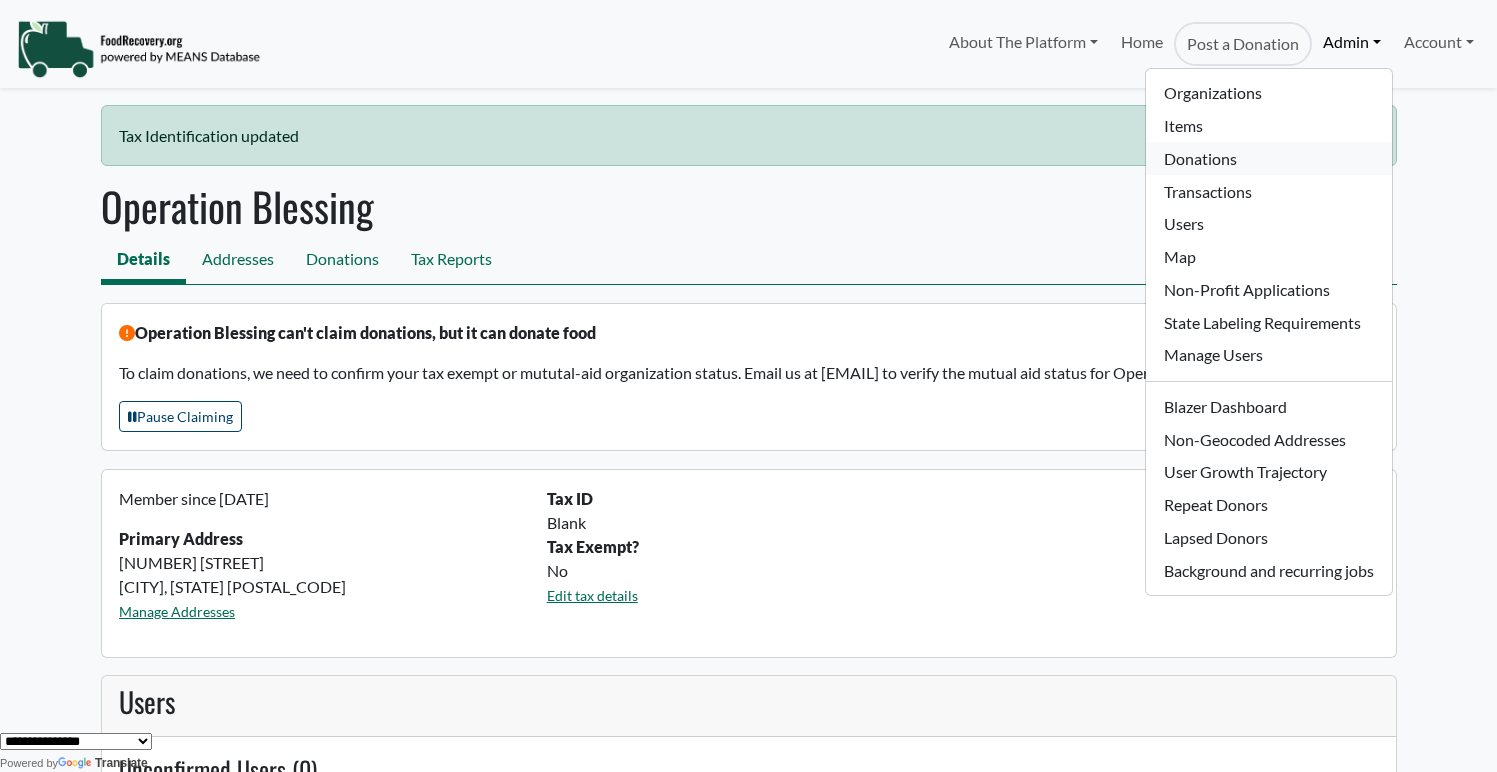 click on "Donations" at bounding box center (1268, 158) 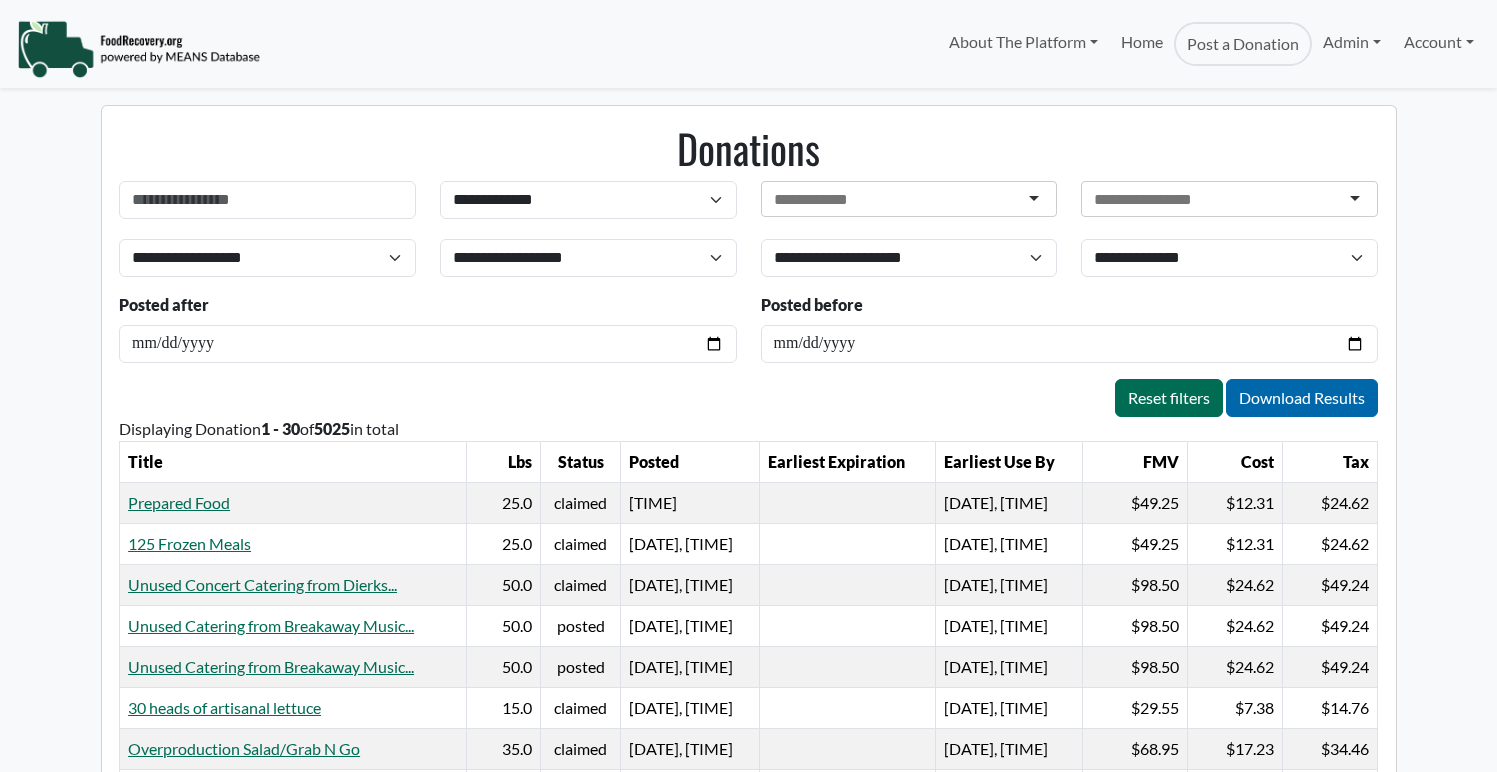 scroll, scrollTop: 0, scrollLeft: 0, axis: both 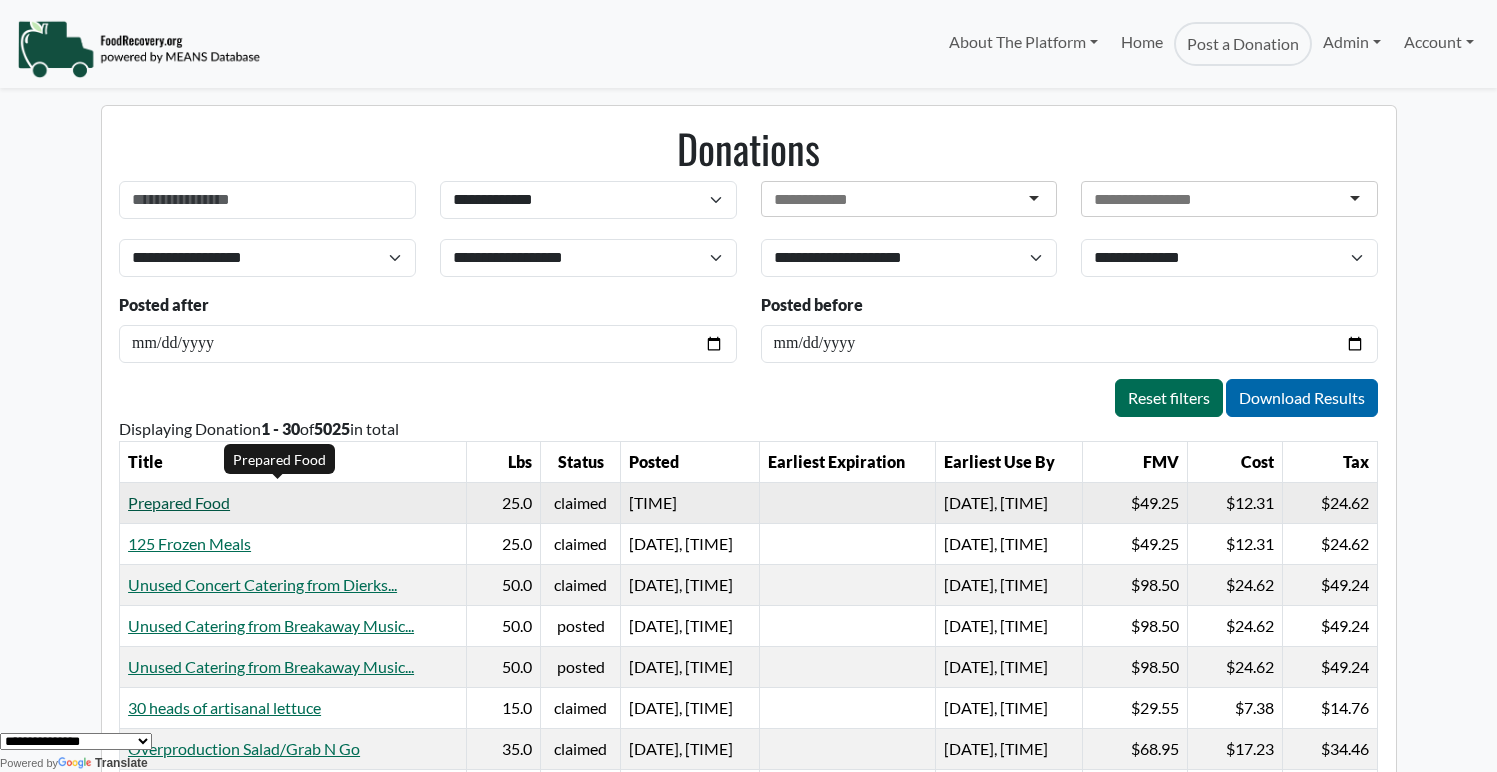 click on "Prepared Food" at bounding box center [179, 502] 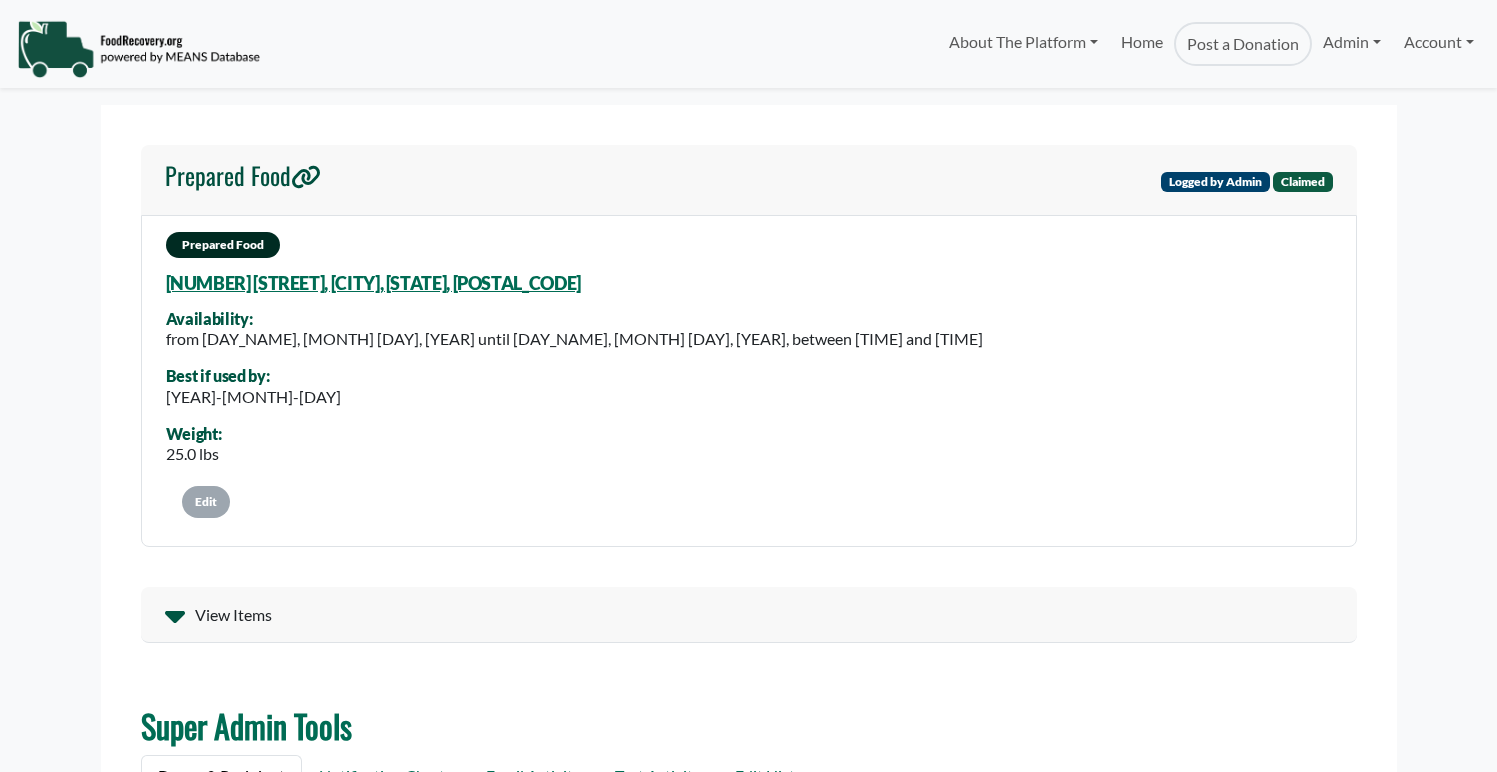 scroll, scrollTop: 0, scrollLeft: 0, axis: both 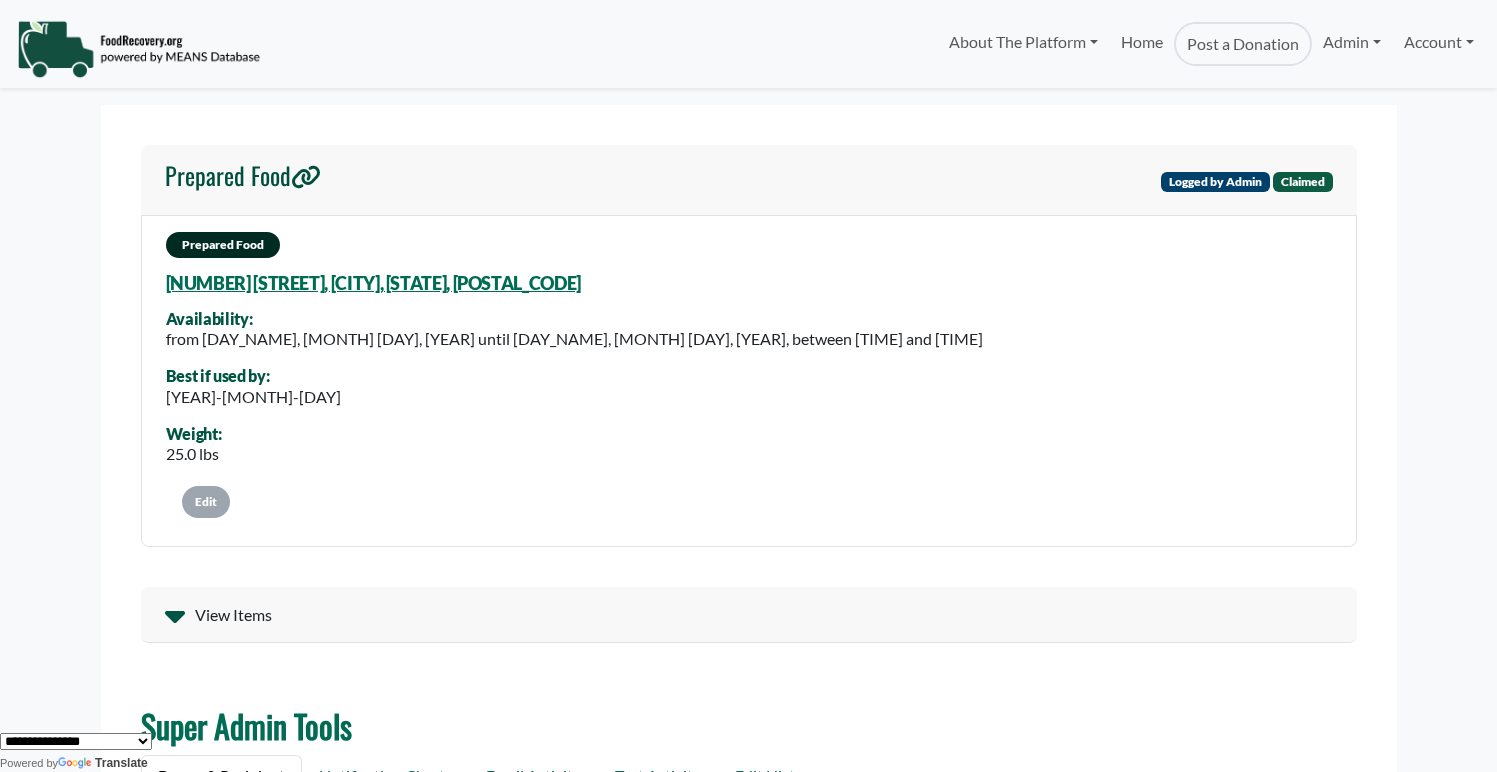 click on "Edit" at bounding box center [206, 502] 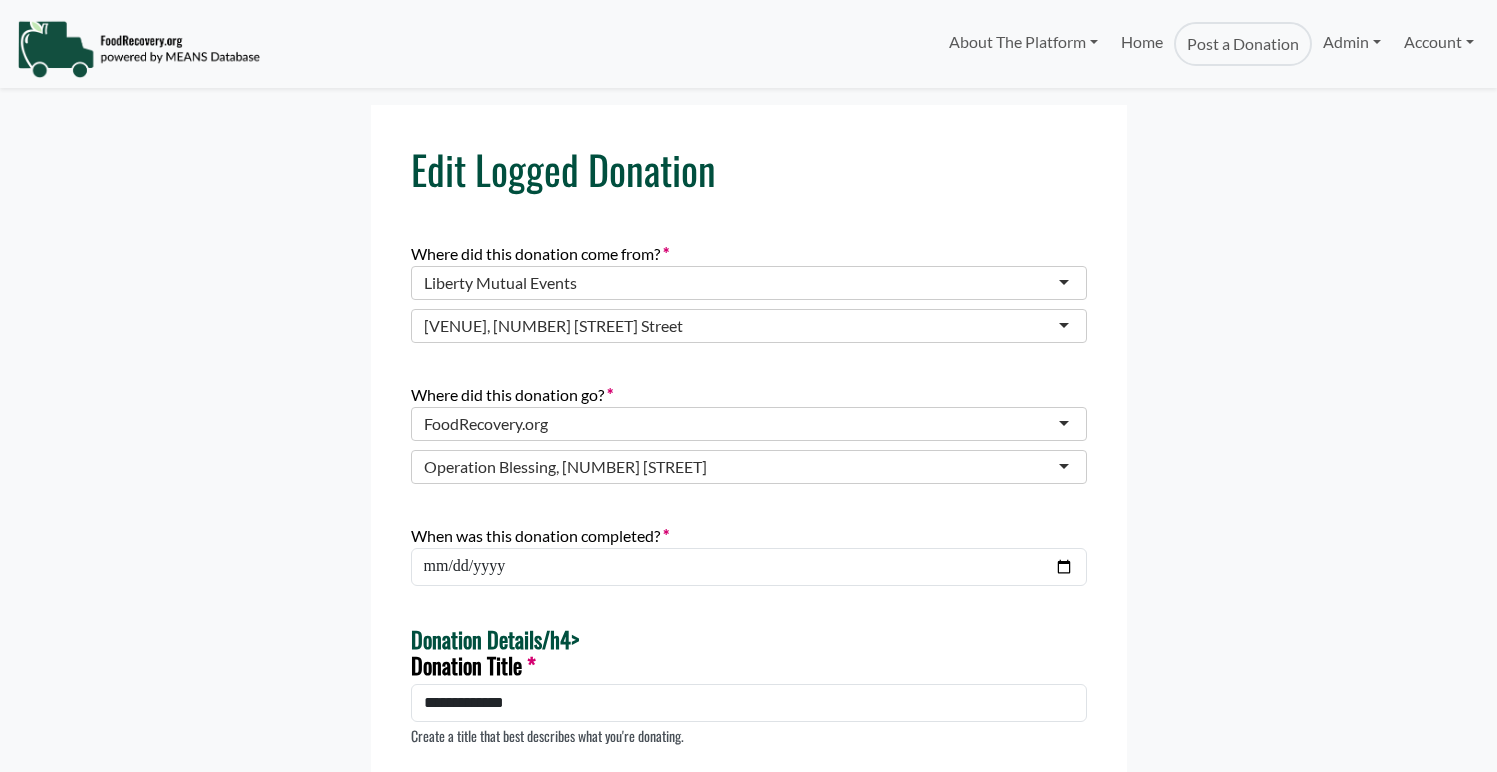 scroll, scrollTop: 0, scrollLeft: 0, axis: both 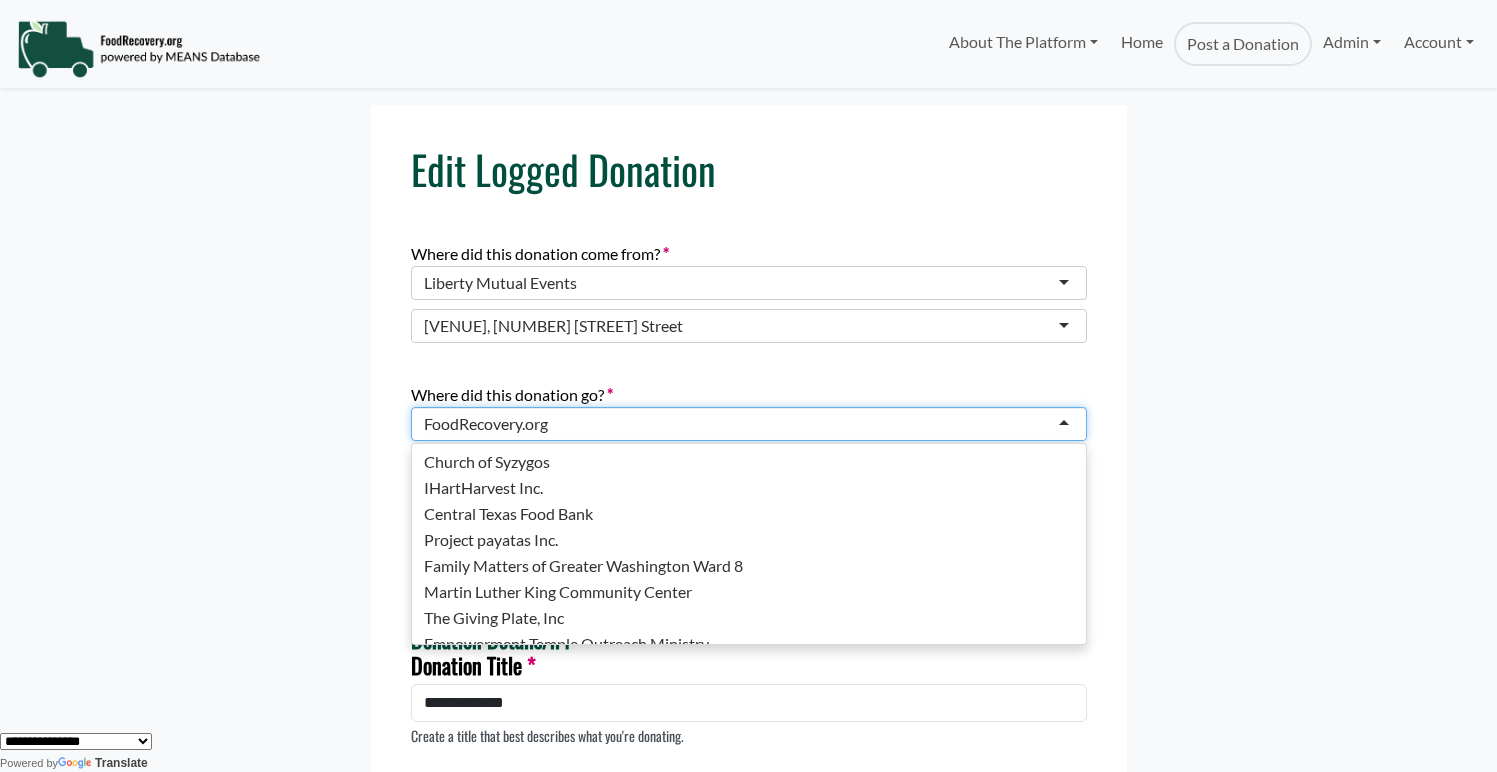 click on "FoodRecovery.org" at bounding box center (749, 424) 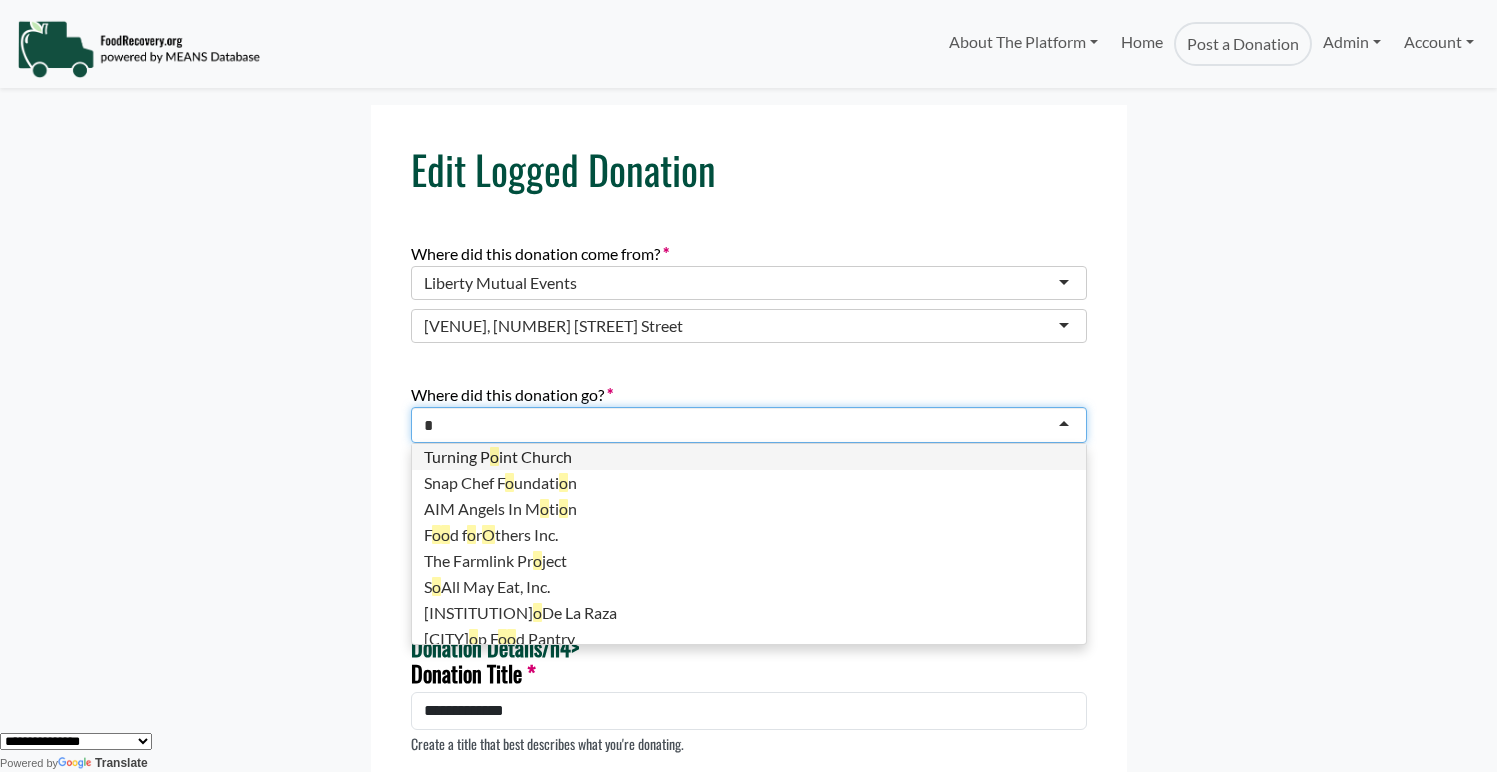 type on "**" 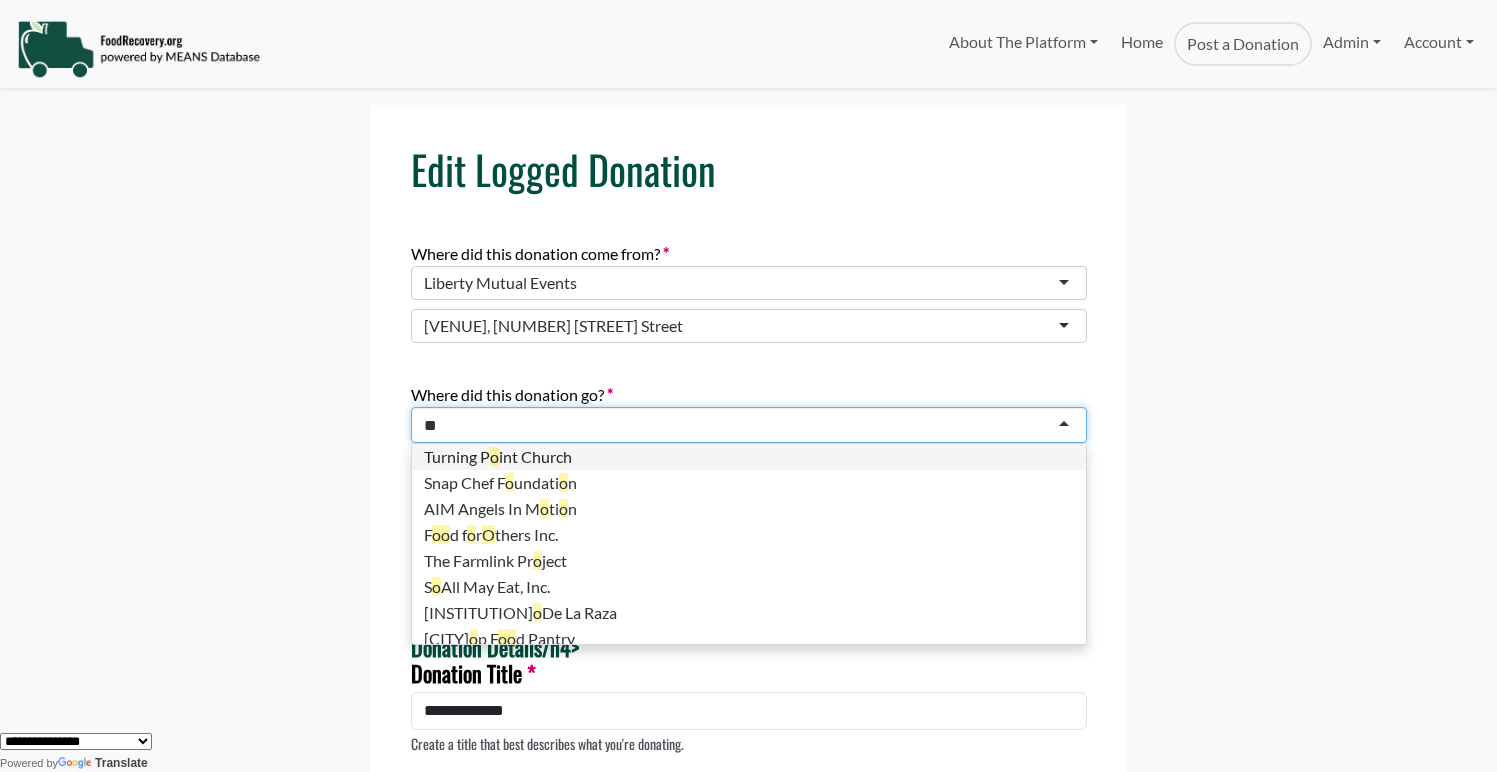 scroll, scrollTop: 5, scrollLeft: 0, axis: vertical 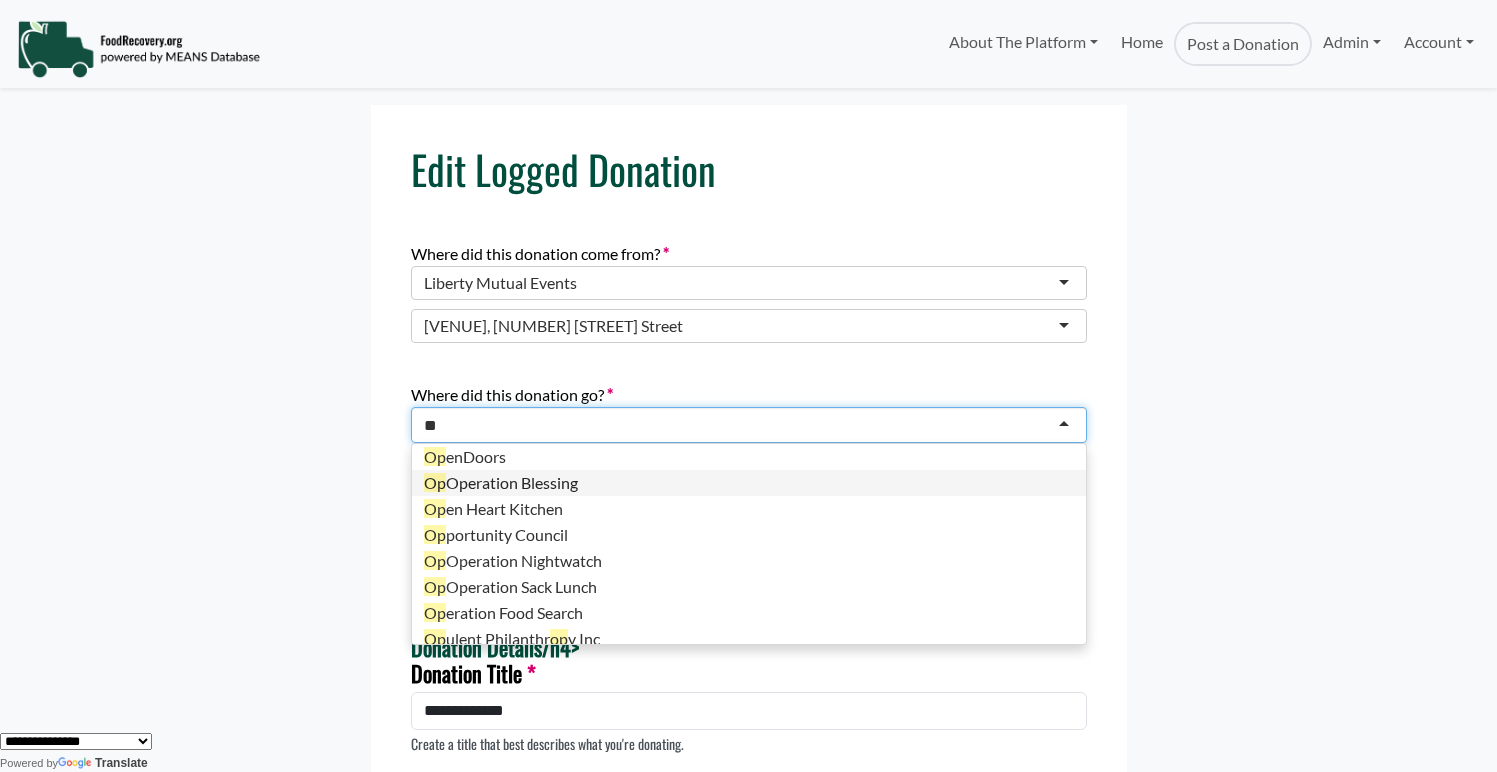 type 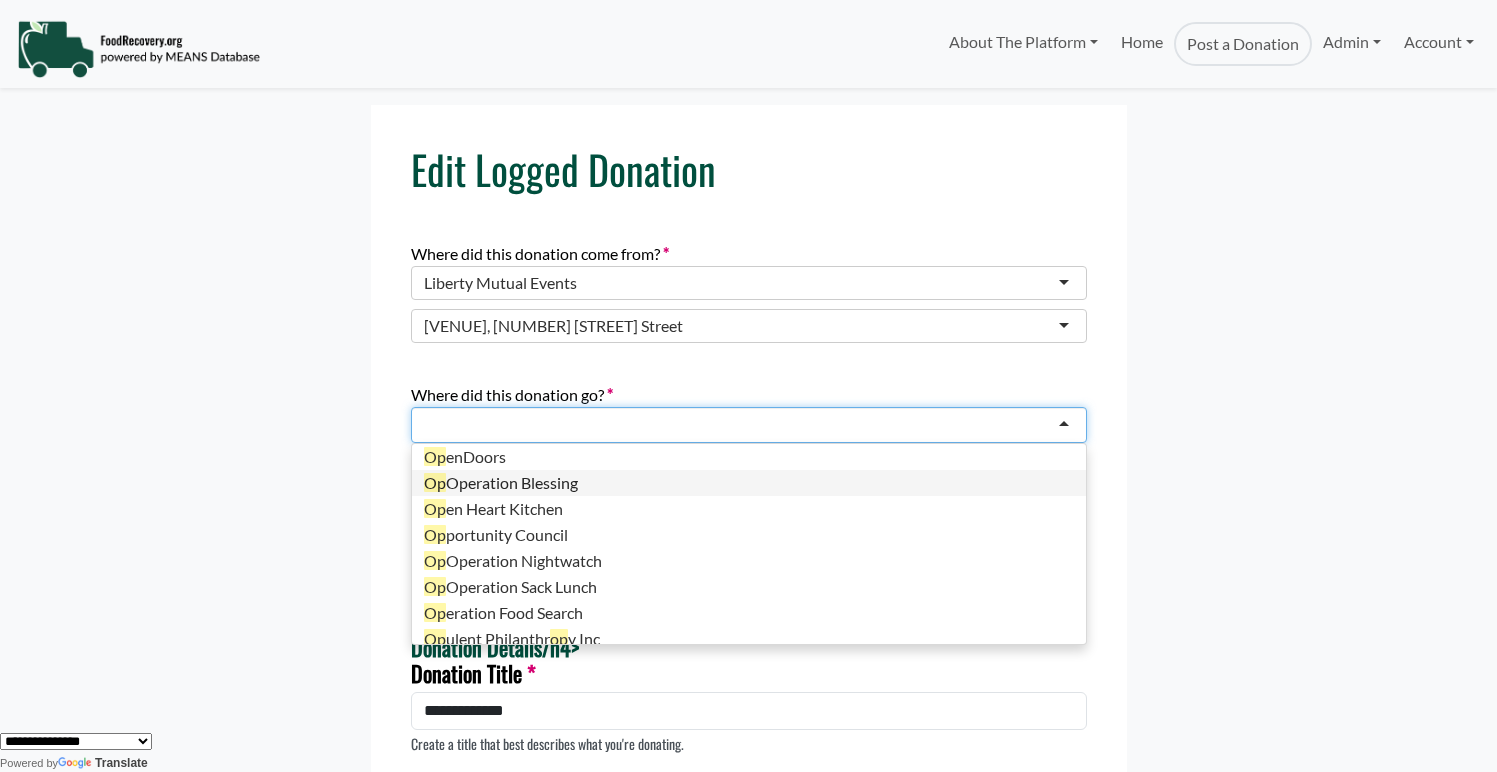 scroll, scrollTop: 0, scrollLeft: 0, axis: both 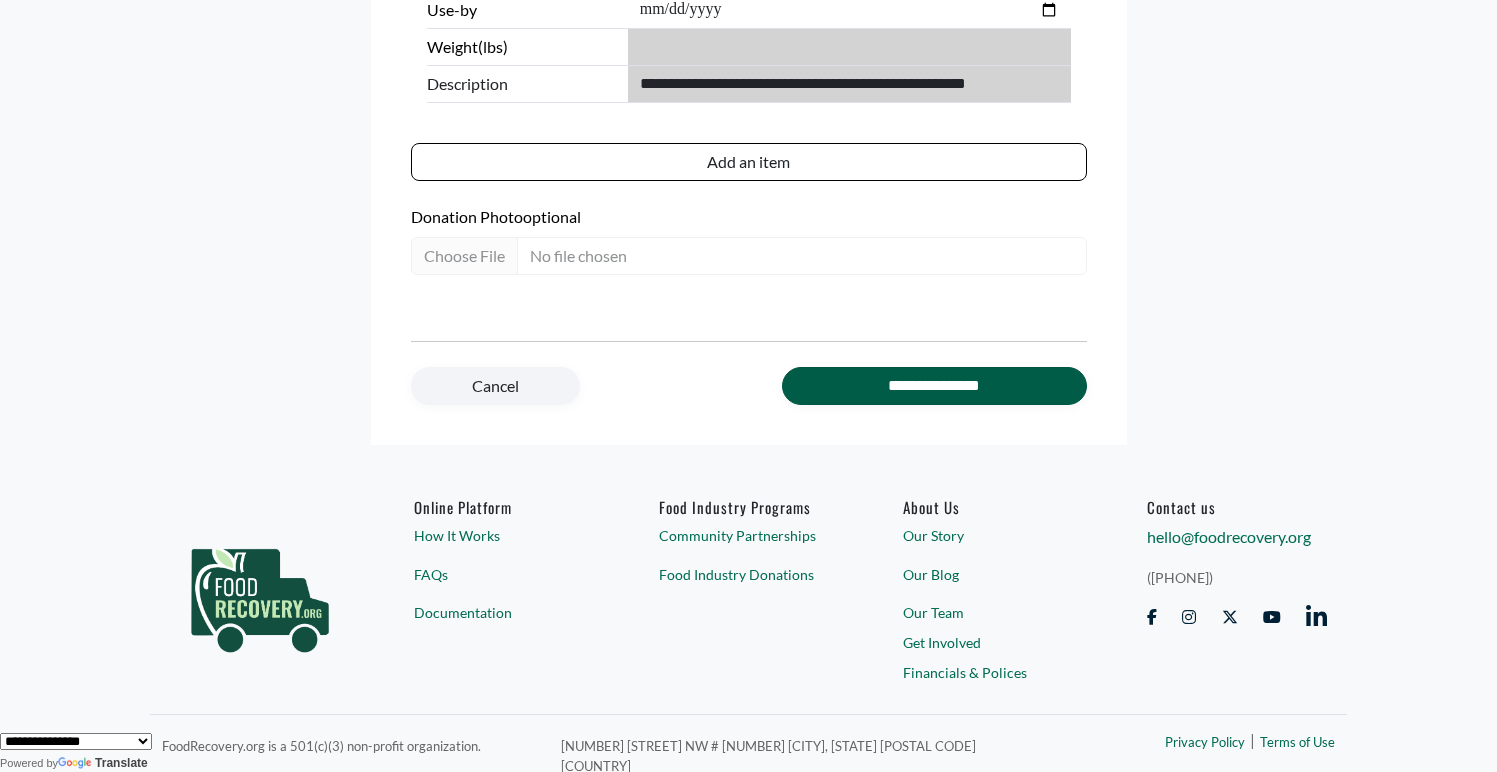 click on "**********" at bounding box center (934, 386) 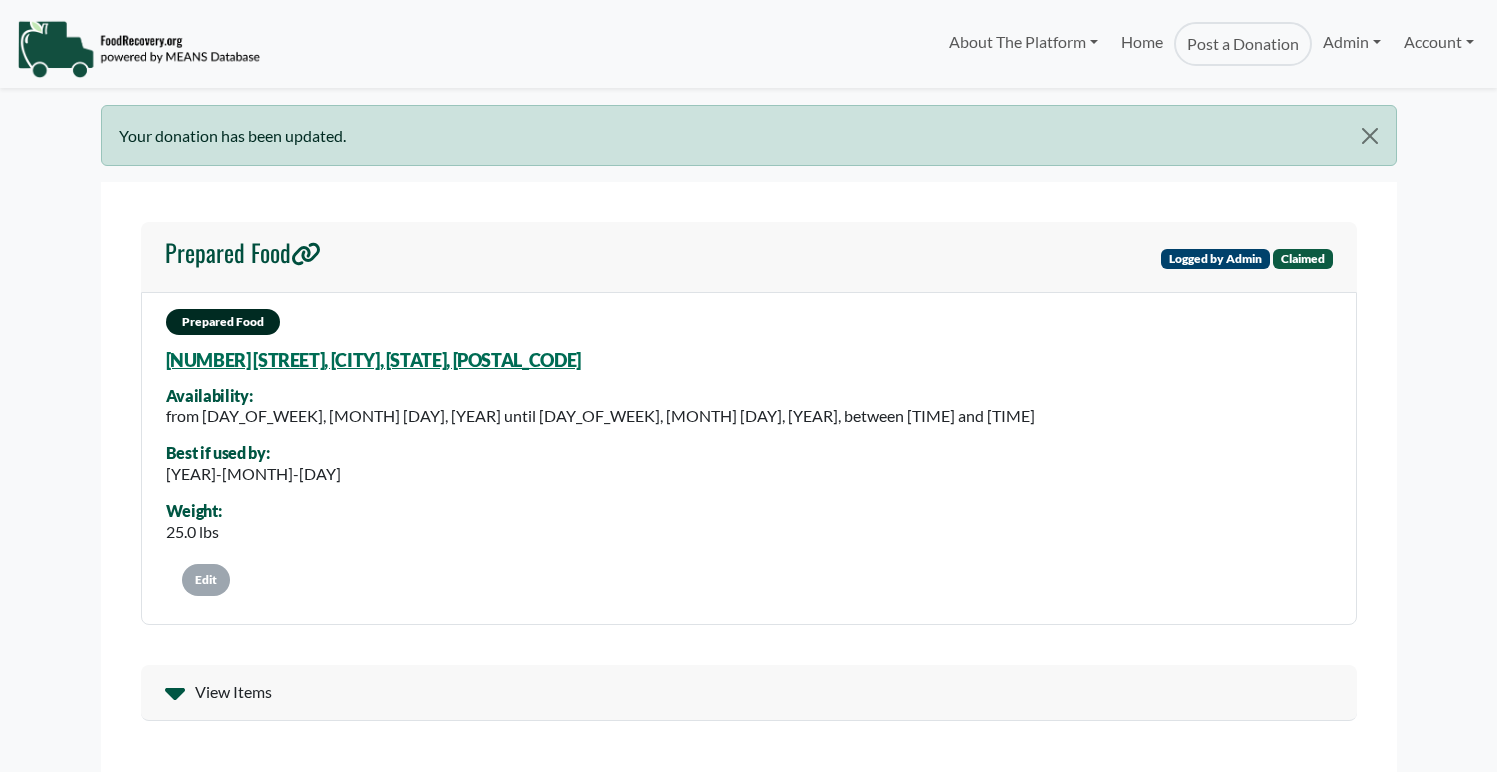 scroll, scrollTop: 0, scrollLeft: 0, axis: both 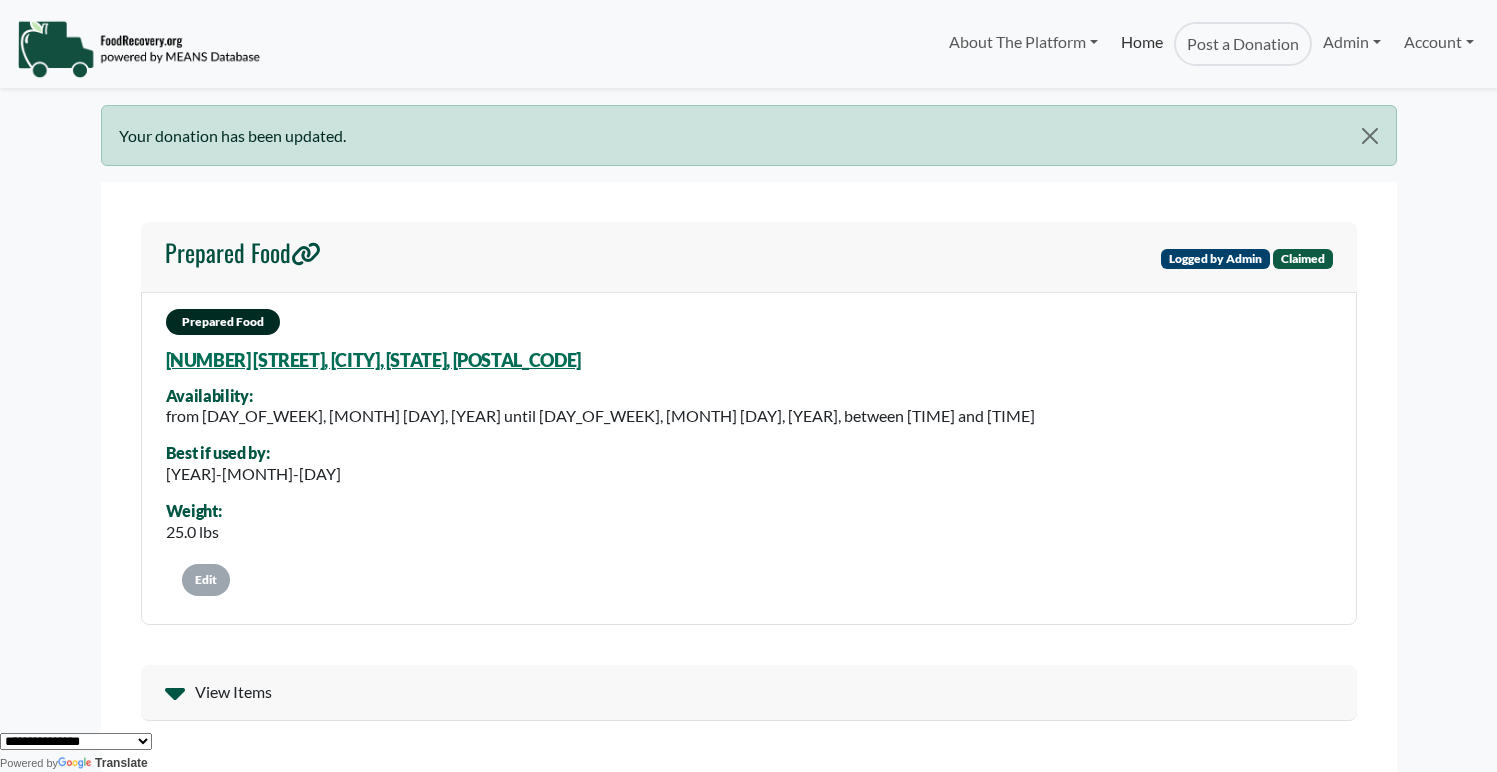click on "Home" at bounding box center (1141, 44) 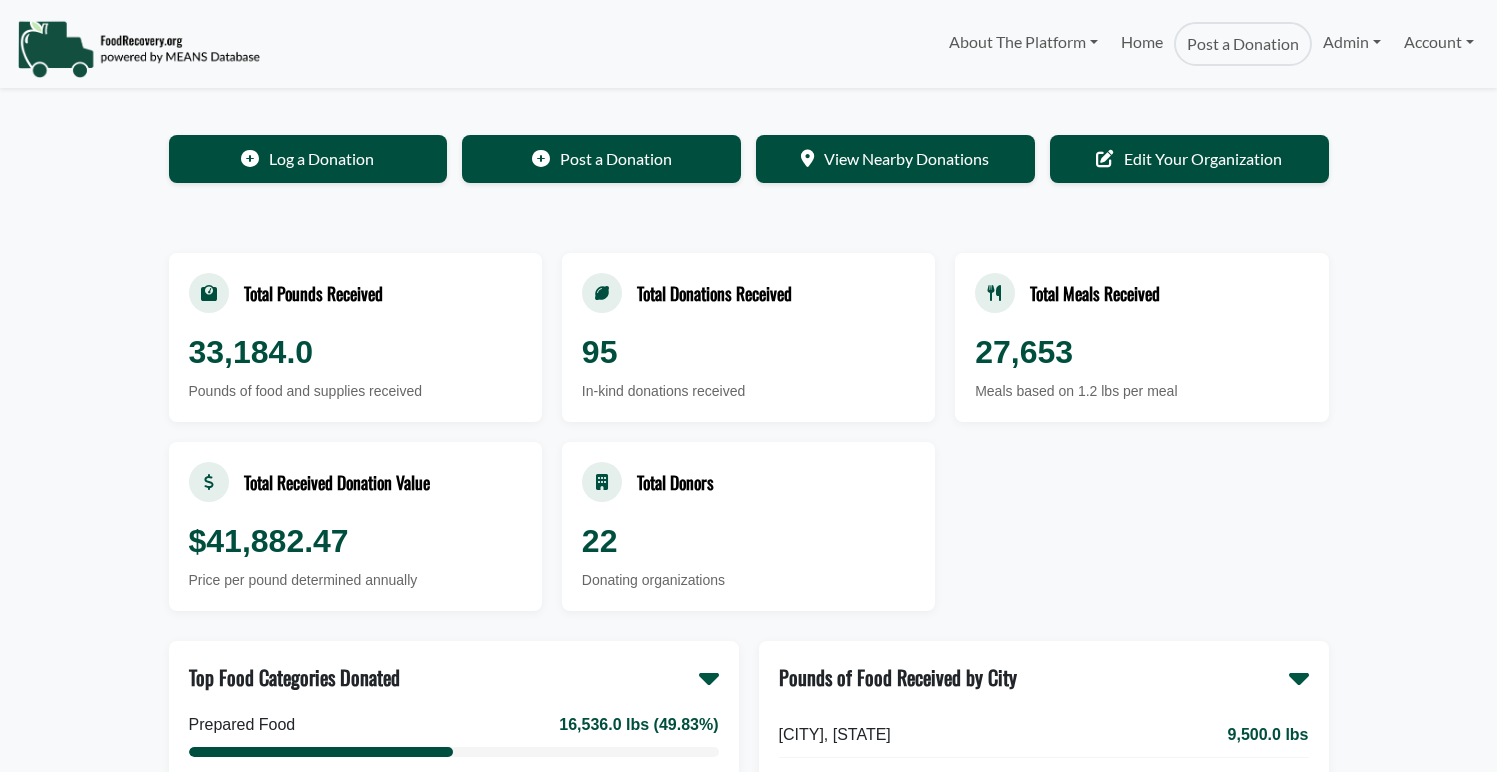scroll, scrollTop: 0, scrollLeft: 0, axis: both 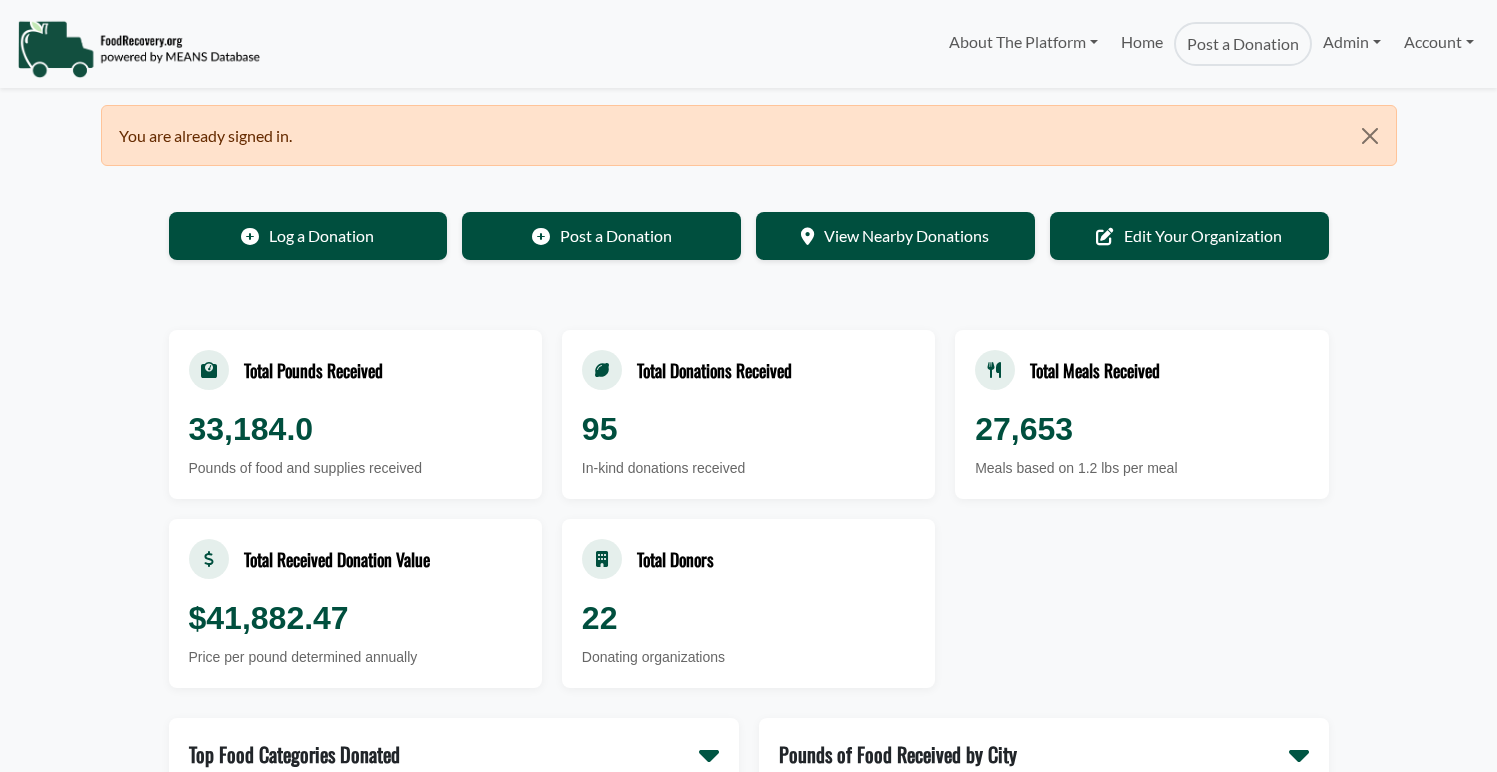 select 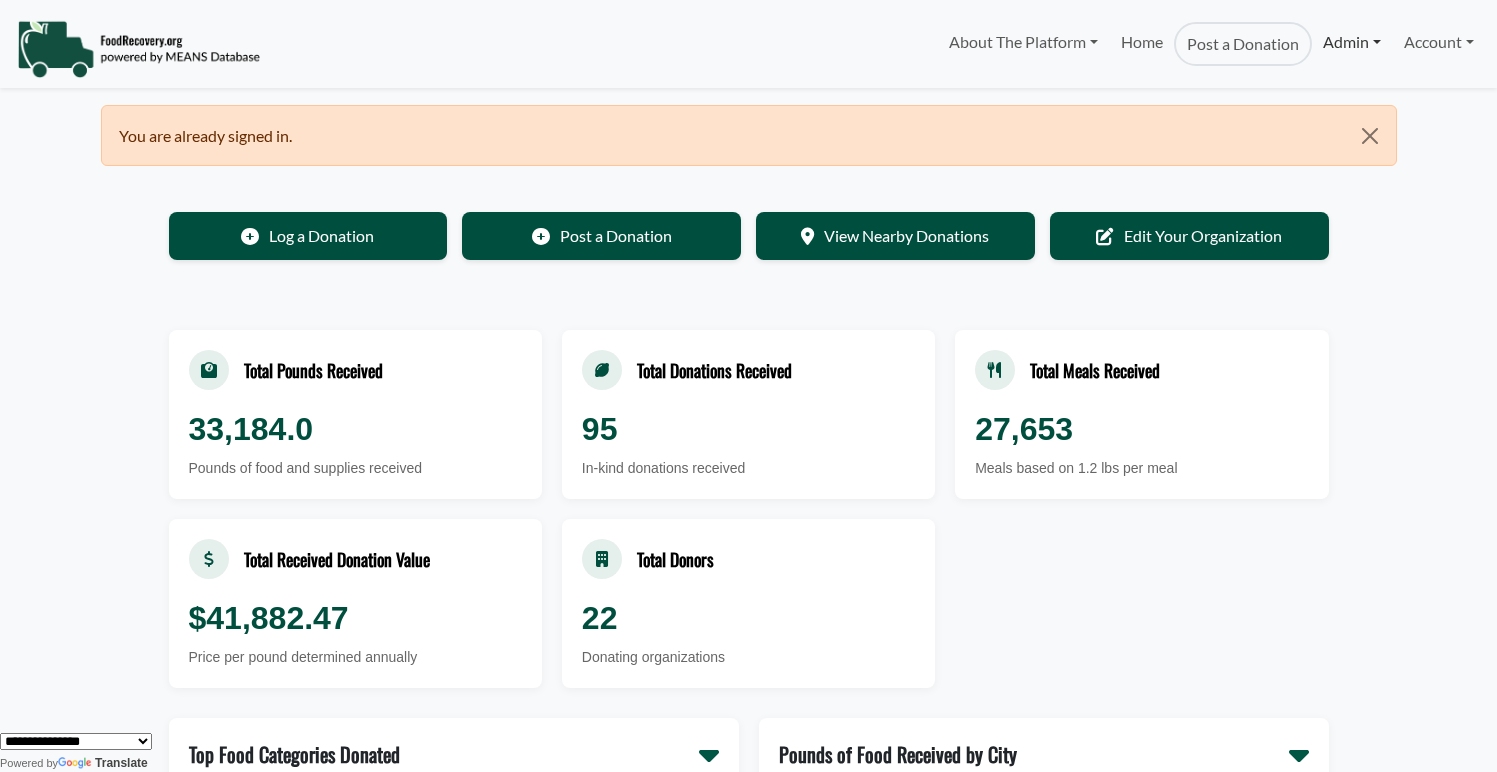 click on "Admin" at bounding box center (1352, 42) 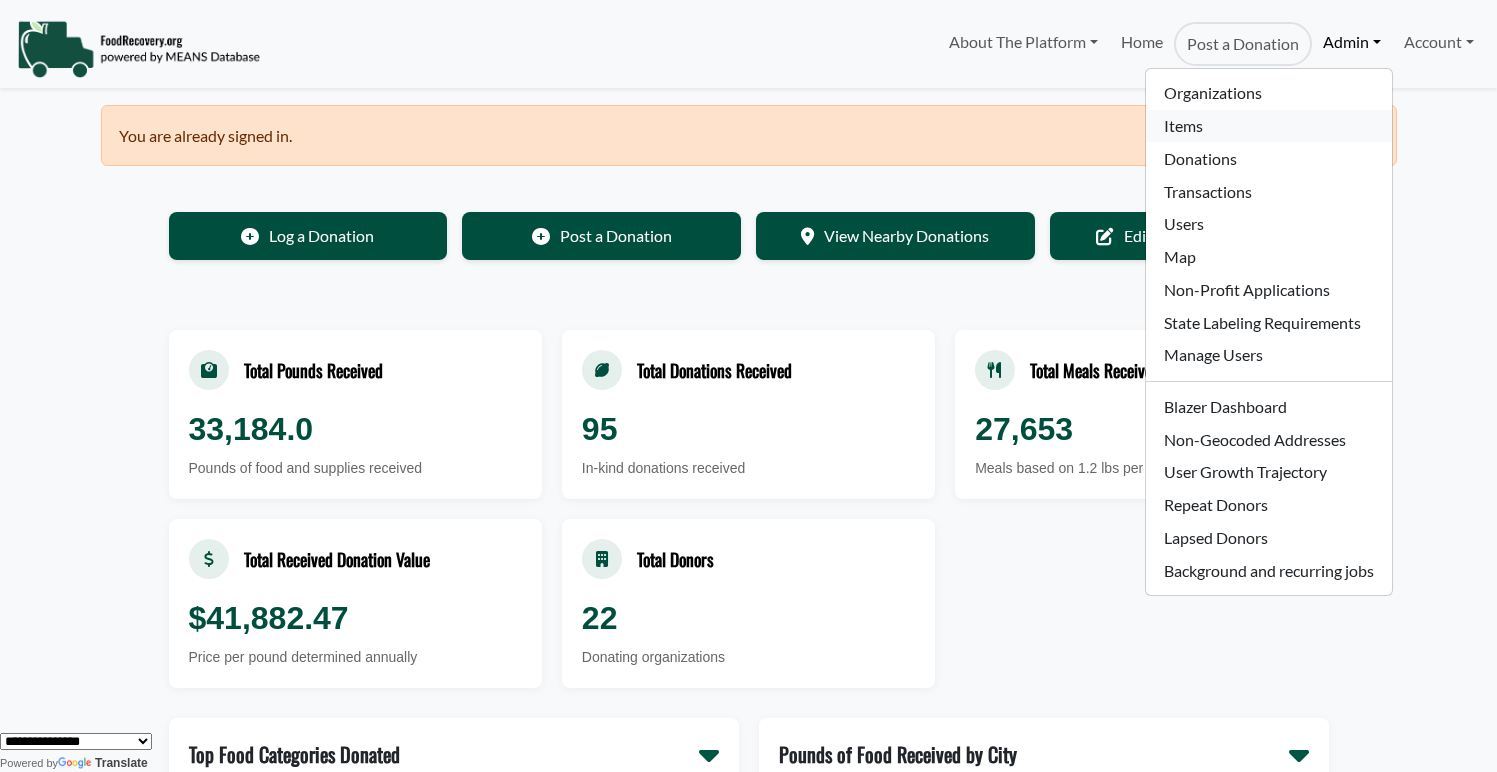 click on "Items" at bounding box center (1268, 126) 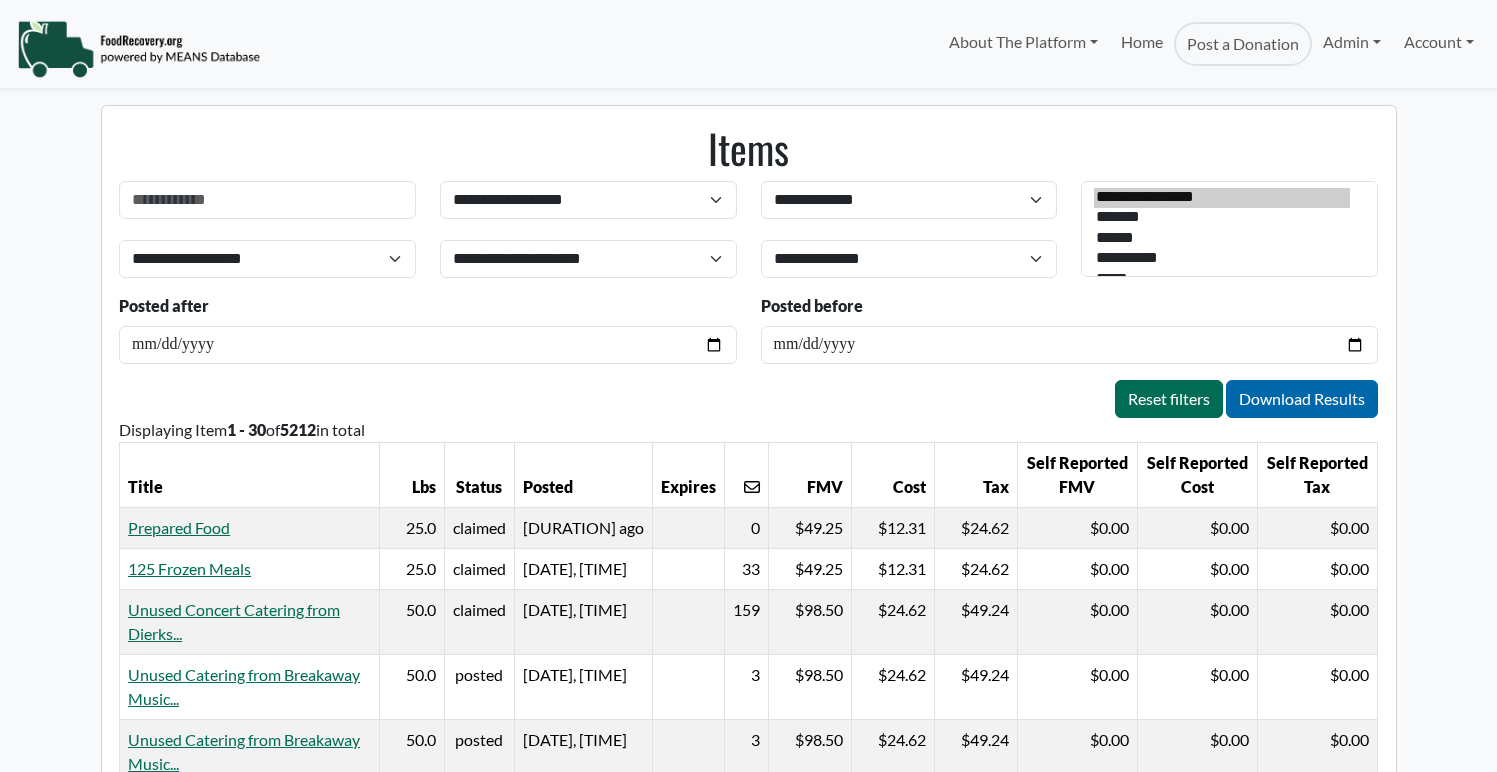 scroll, scrollTop: 0, scrollLeft: 0, axis: both 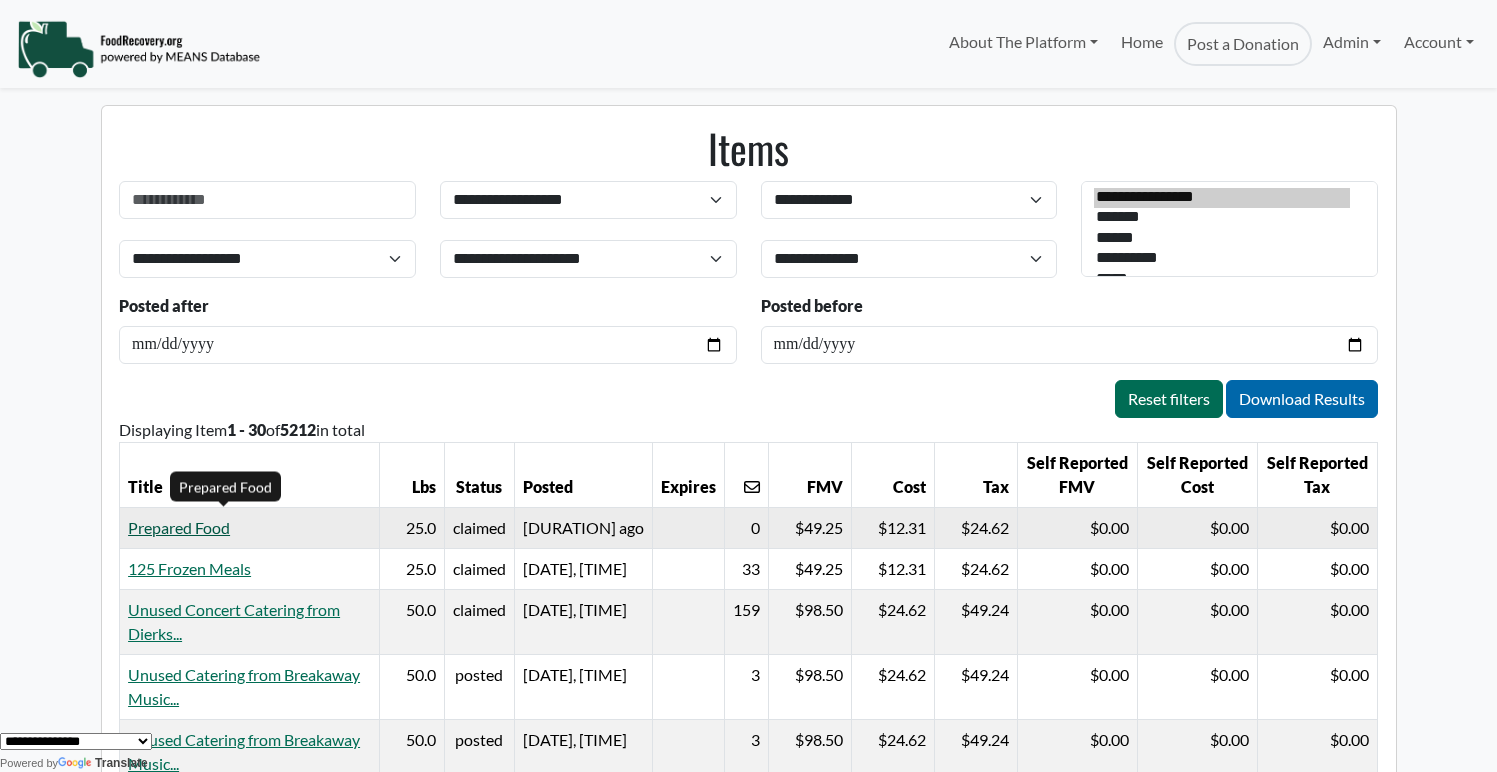 click on "Prepared Food" at bounding box center [179, 527] 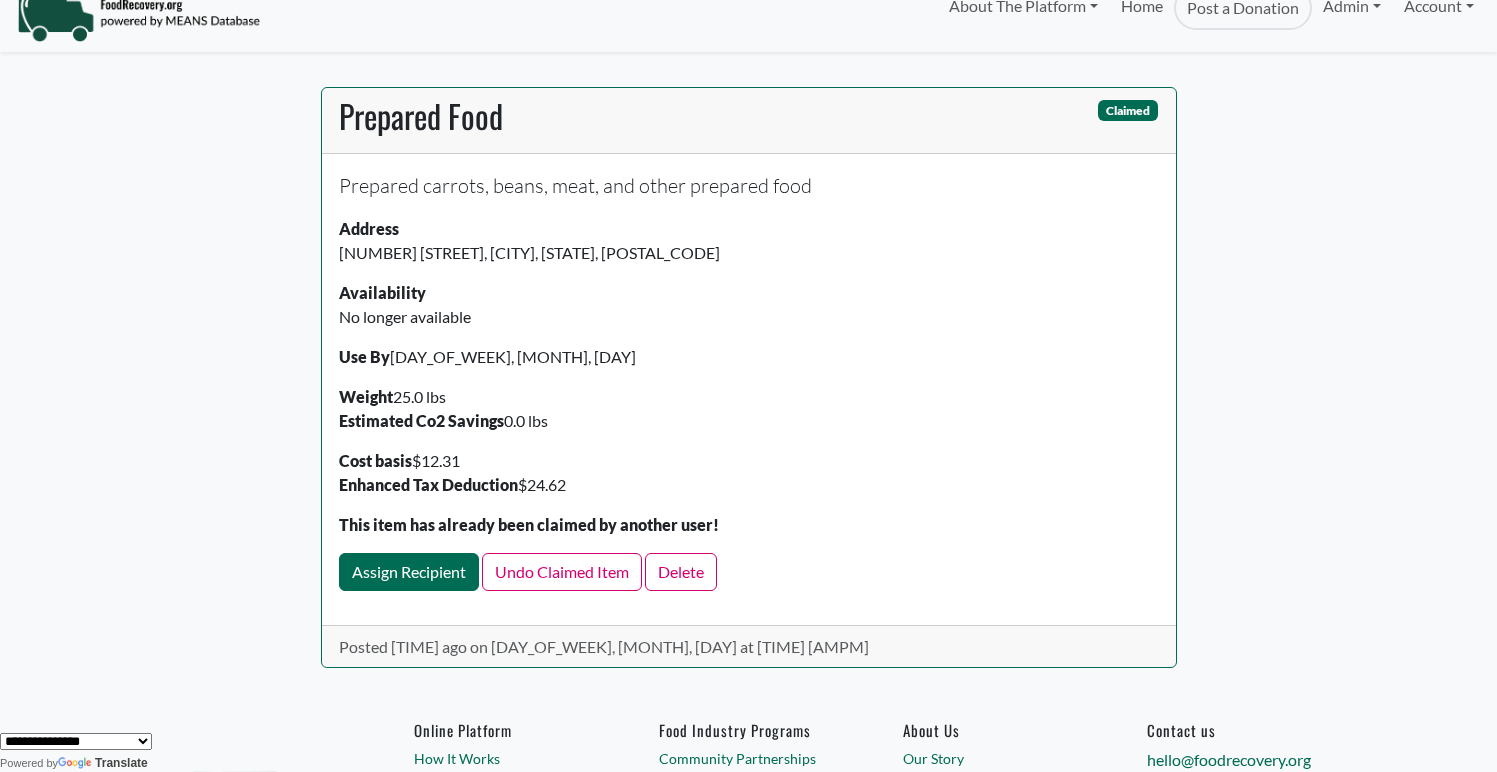 scroll, scrollTop: 39, scrollLeft: 0, axis: vertical 